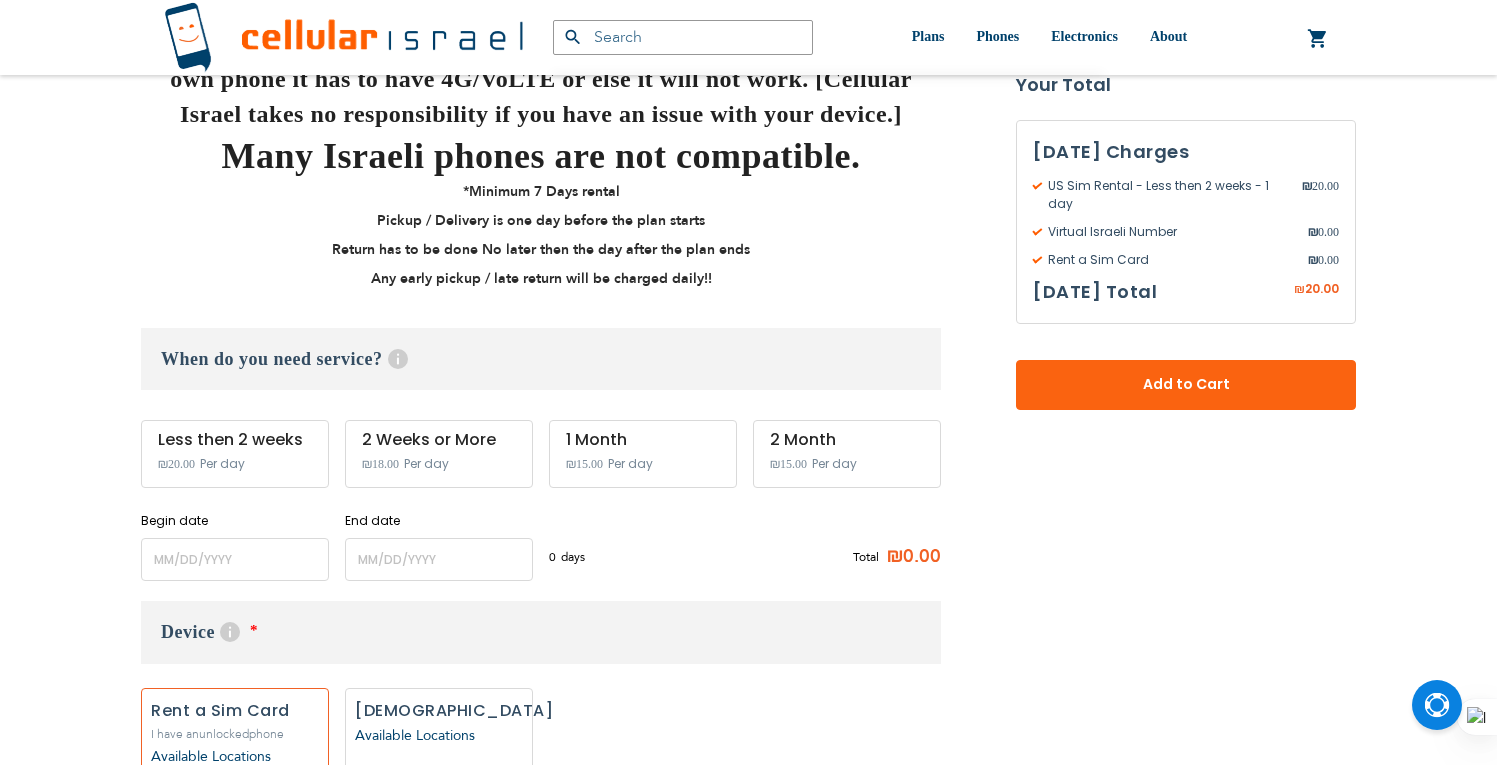 scroll, scrollTop: 1003, scrollLeft: 0, axis: vertical 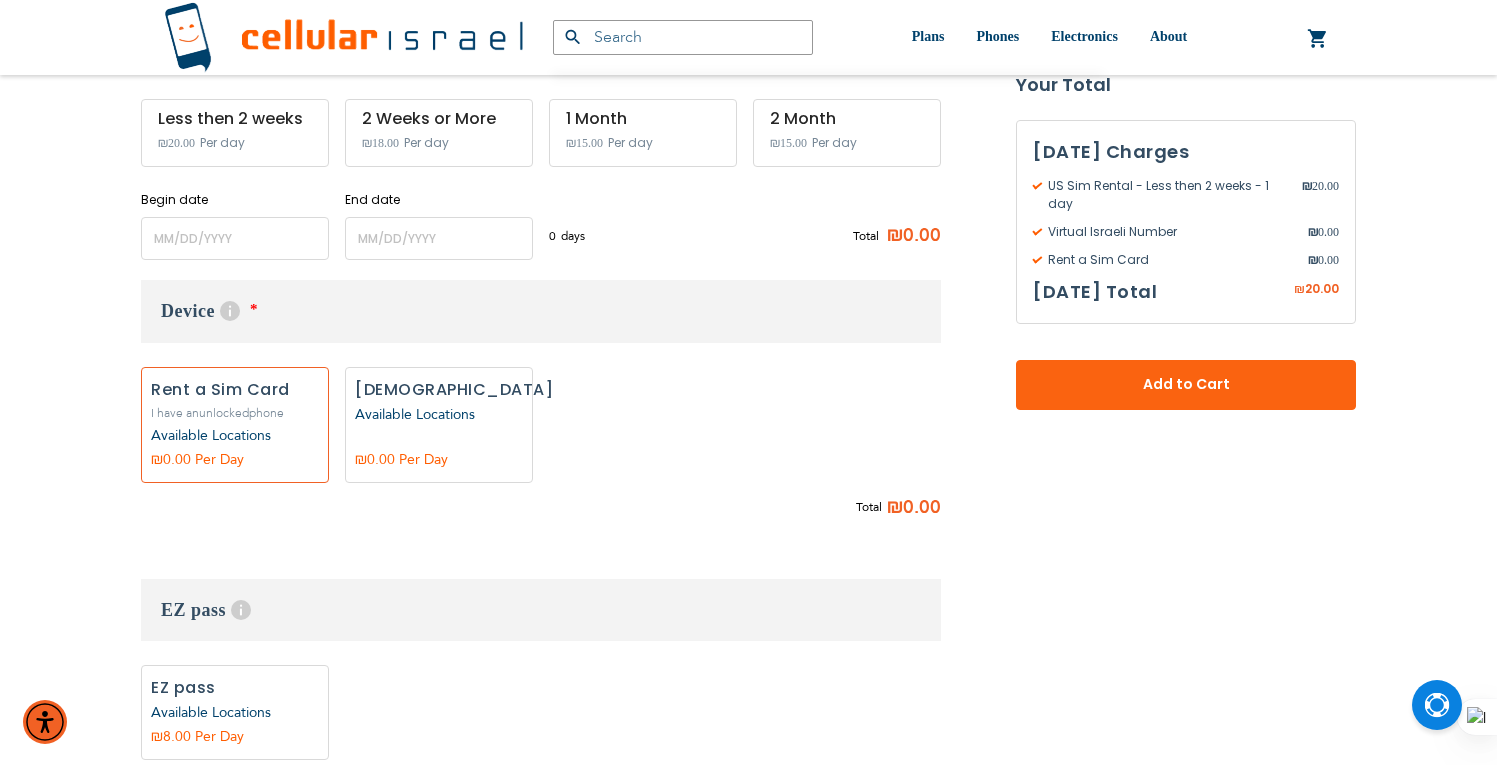 type on "ev4m" 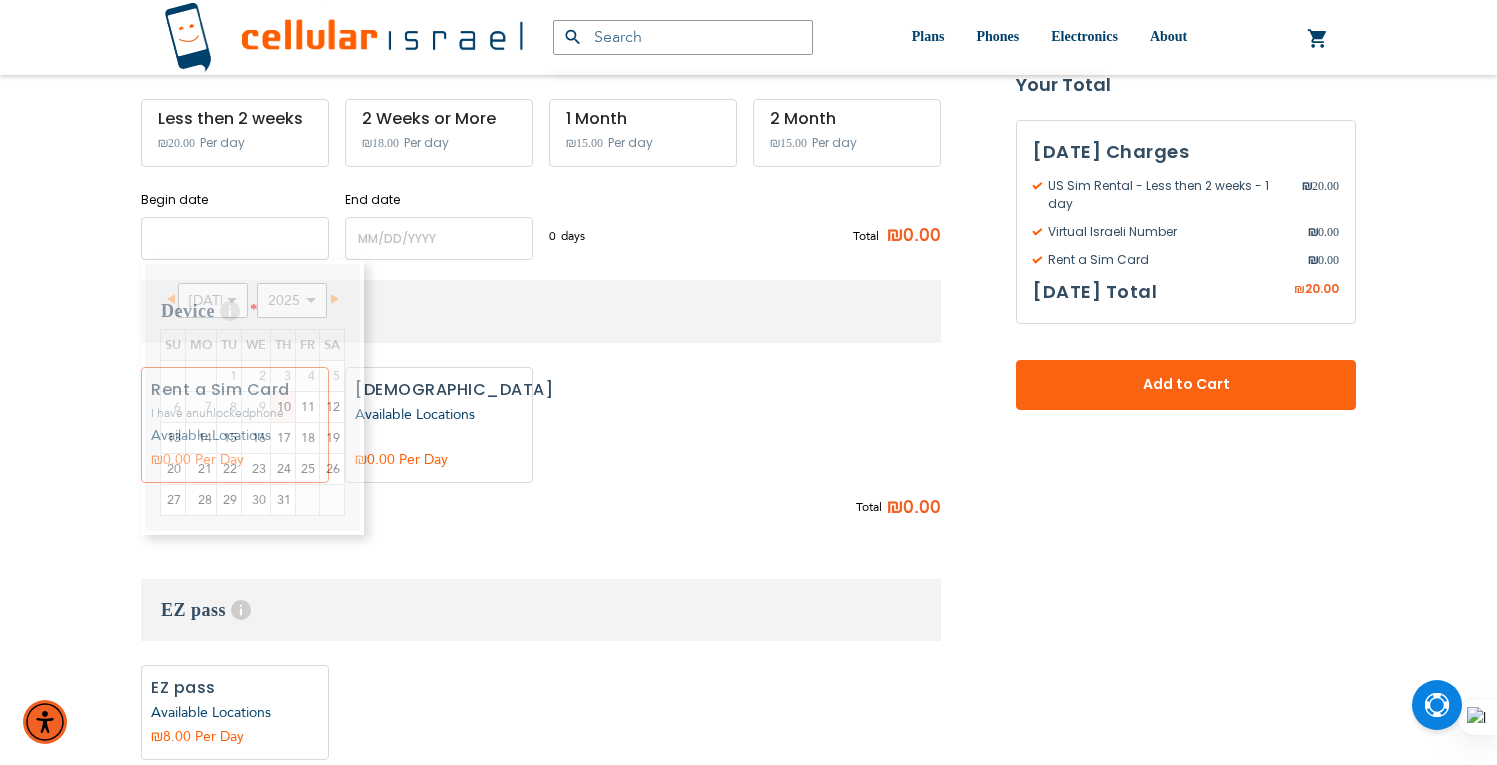 click at bounding box center [235, 238] 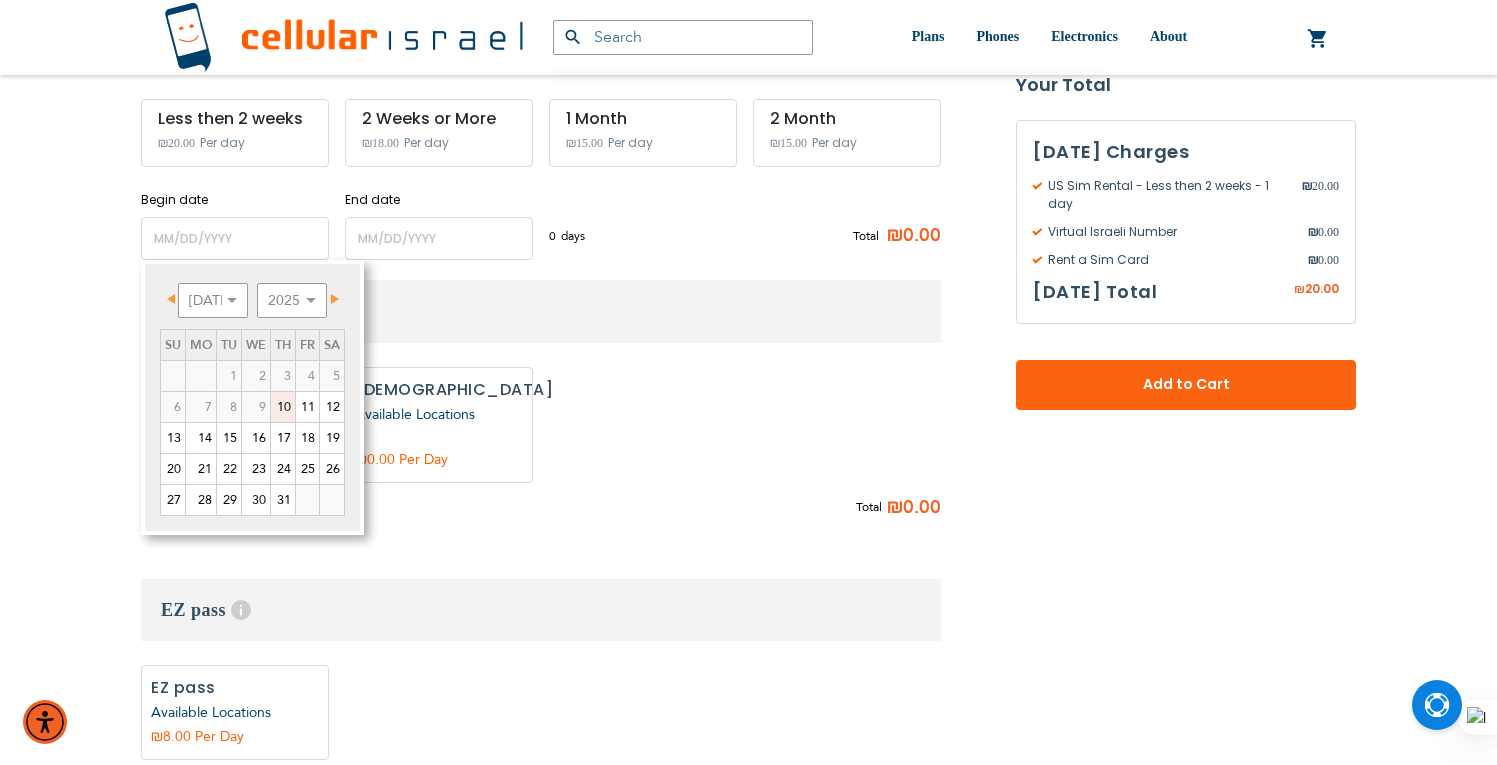 click on "Rent a Sim Card
I have an  unlocked  phone
Available Locations 1" at bounding box center [541, 430] 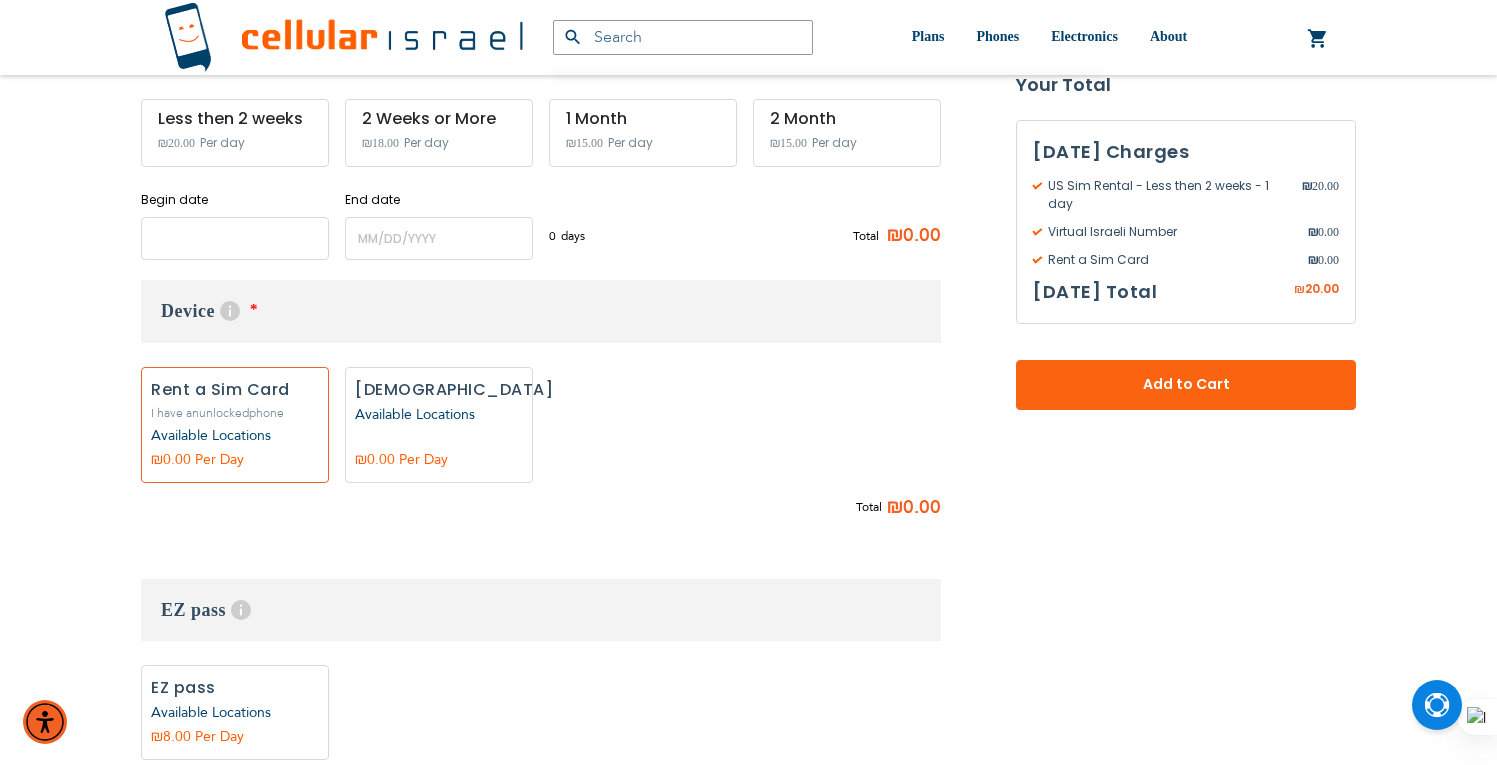 click at bounding box center [235, 238] 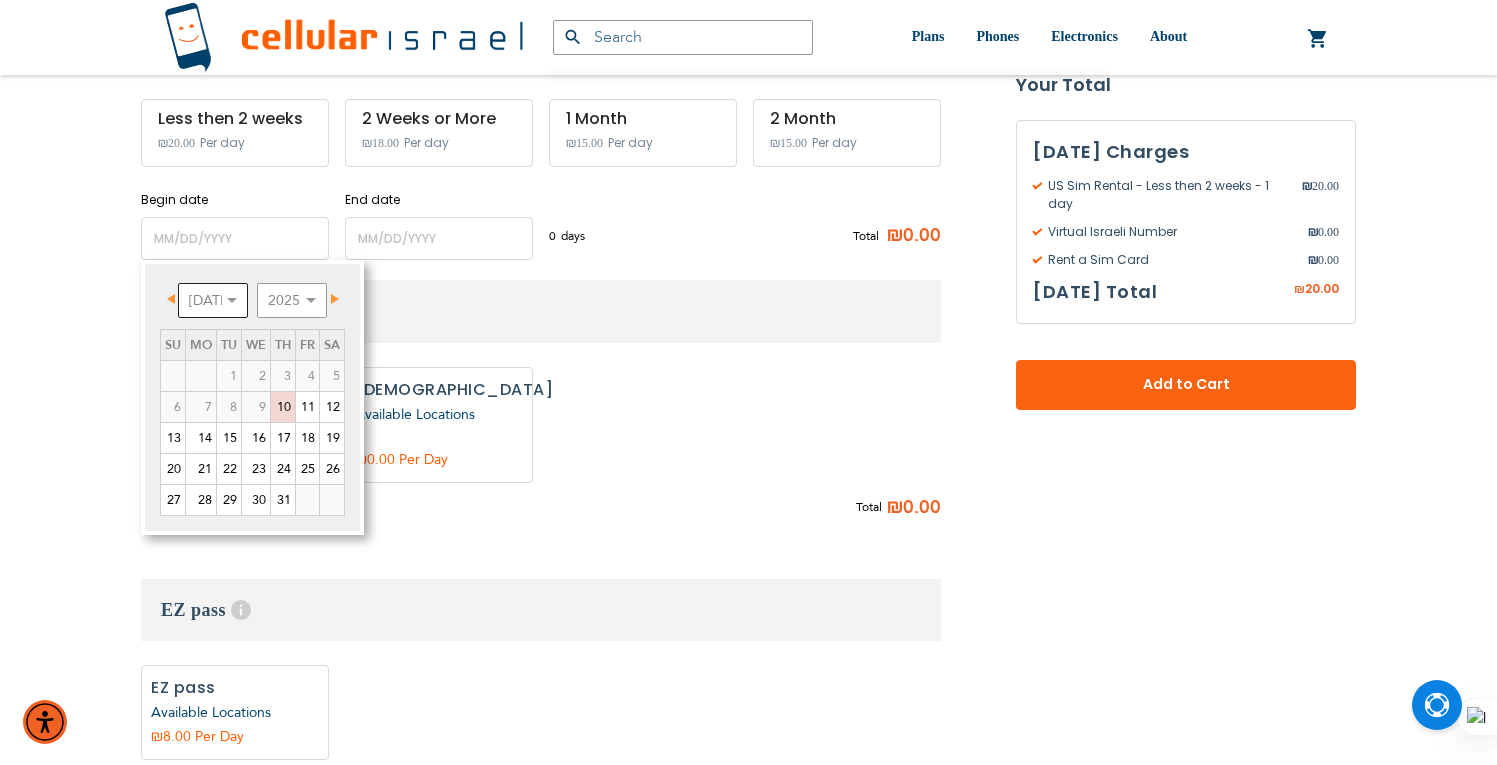 click on "[DATE] Aug Sep Oct Nov Dec" at bounding box center [213, 300] 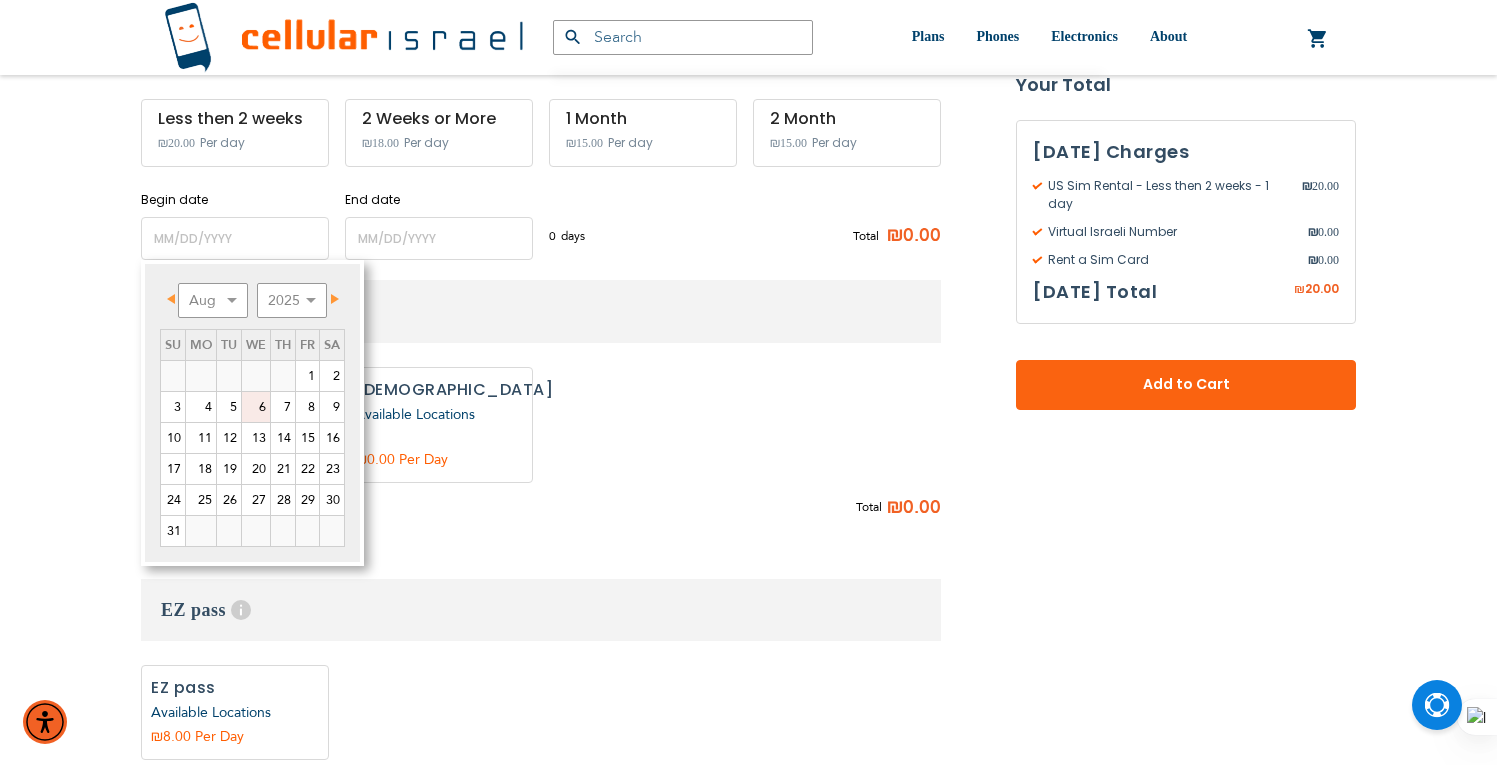click on "6" at bounding box center (256, 407) 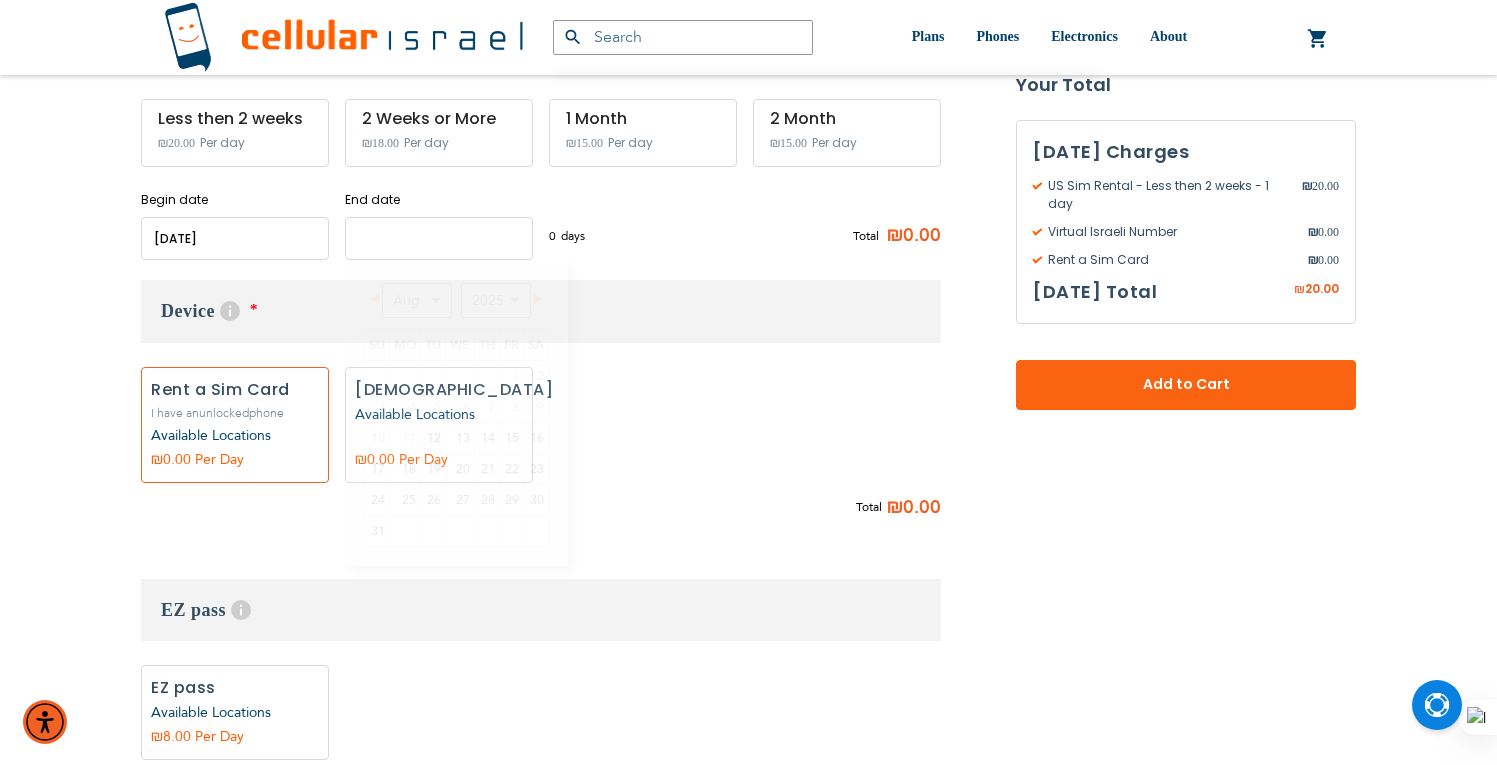 click at bounding box center [439, 238] 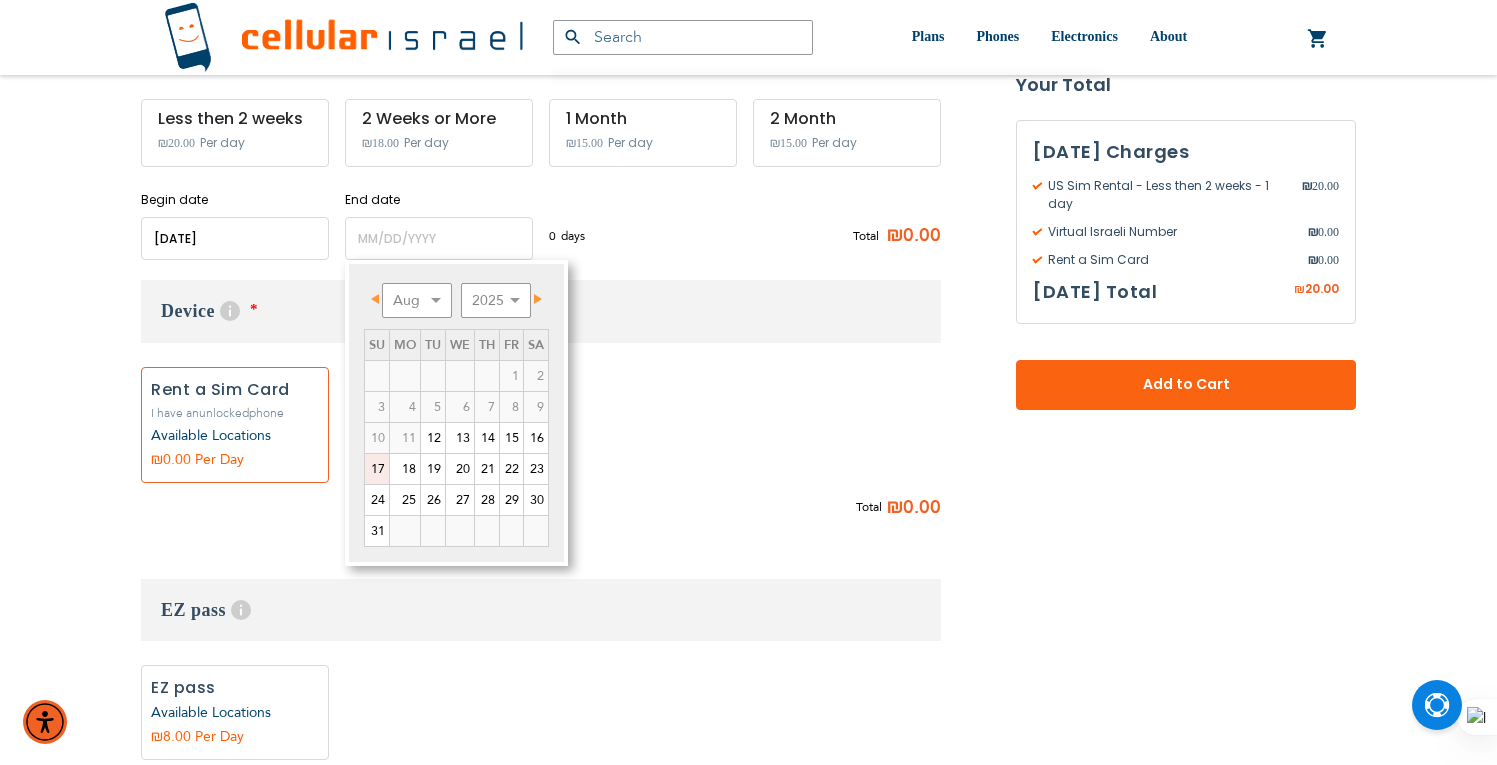 click on "17" at bounding box center [377, 469] 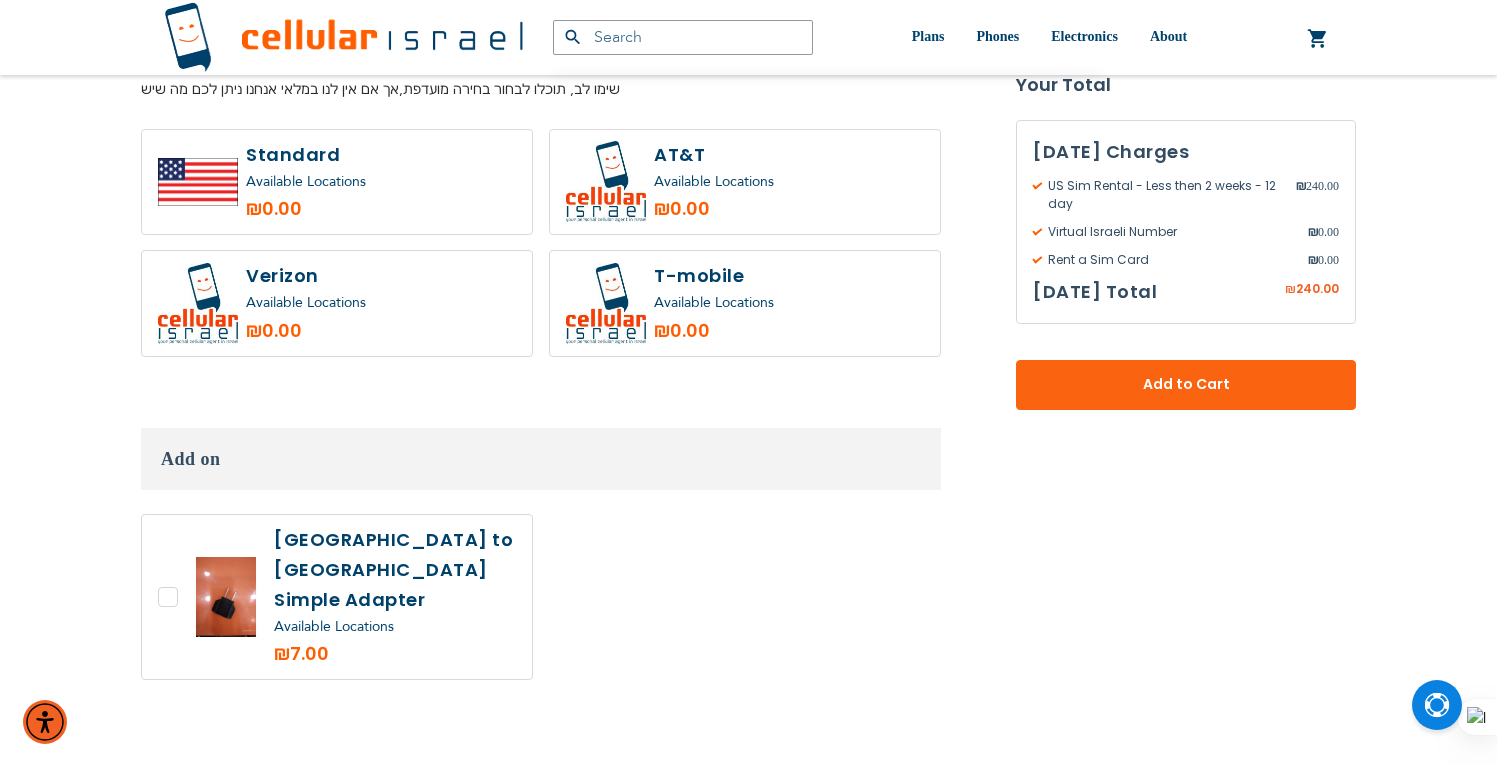 scroll, scrollTop: 1715, scrollLeft: 0, axis: vertical 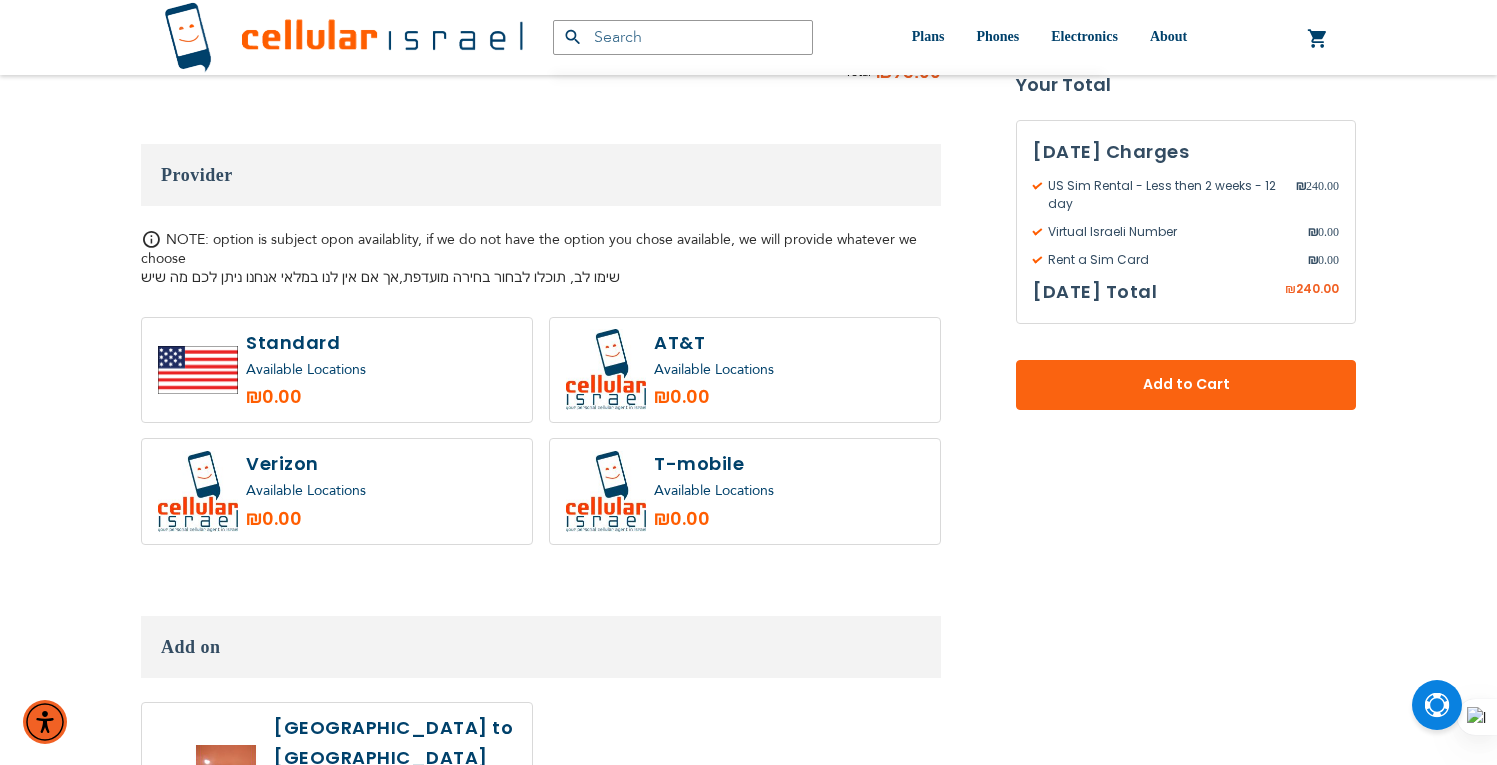 click on "Available Locations" at bounding box center [381, 370] 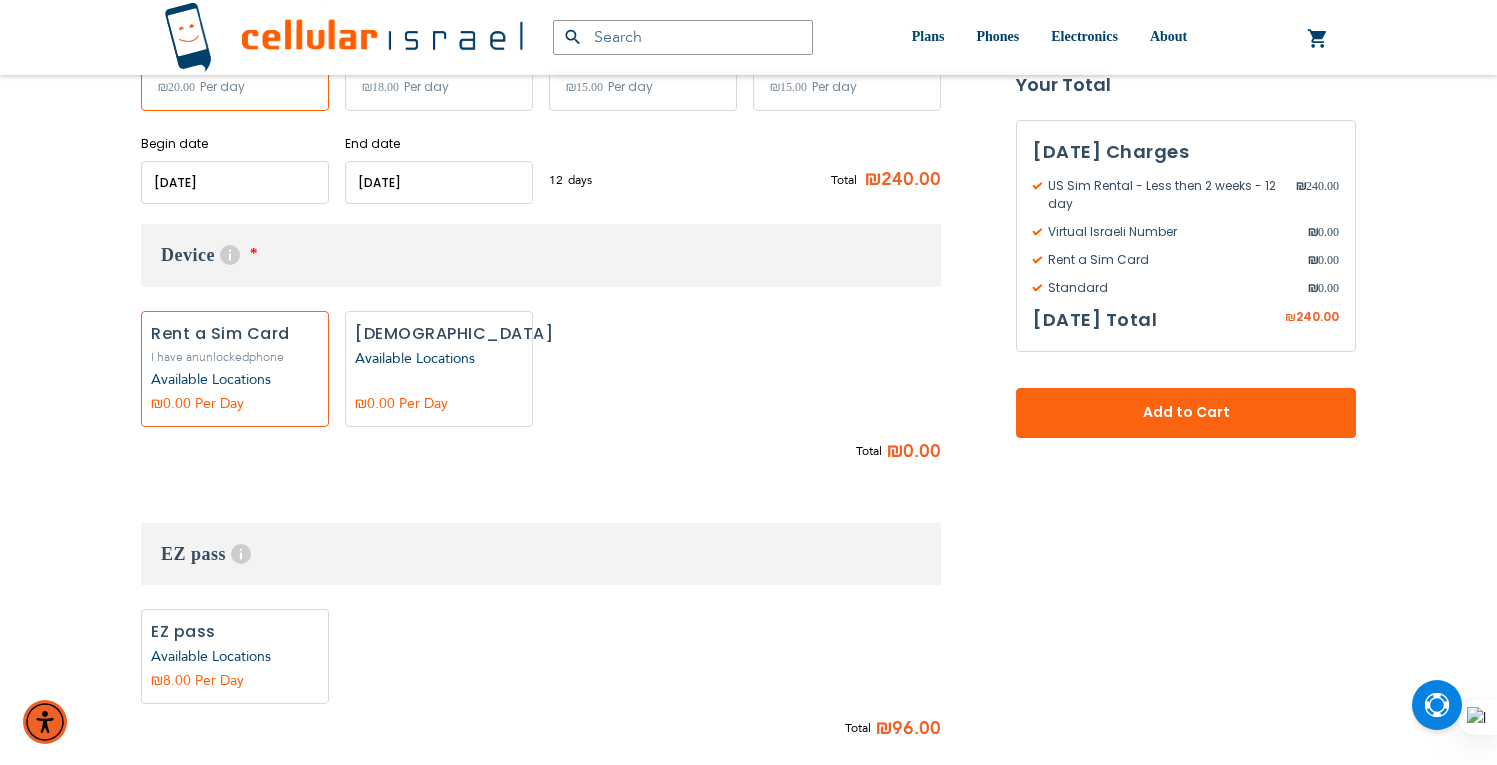 scroll, scrollTop: 840, scrollLeft: 0, axis: vertical 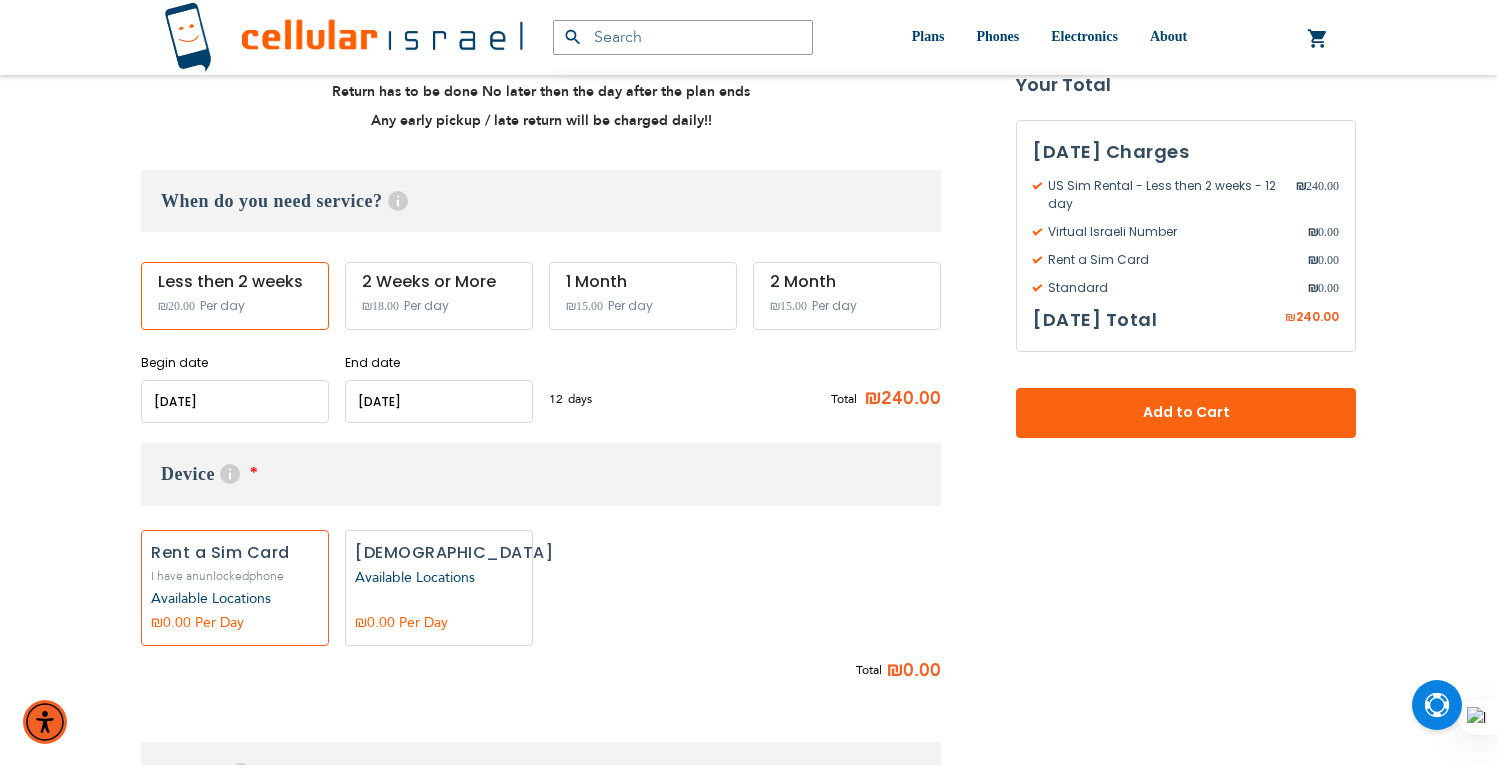 click at bounding box center (235, 401) 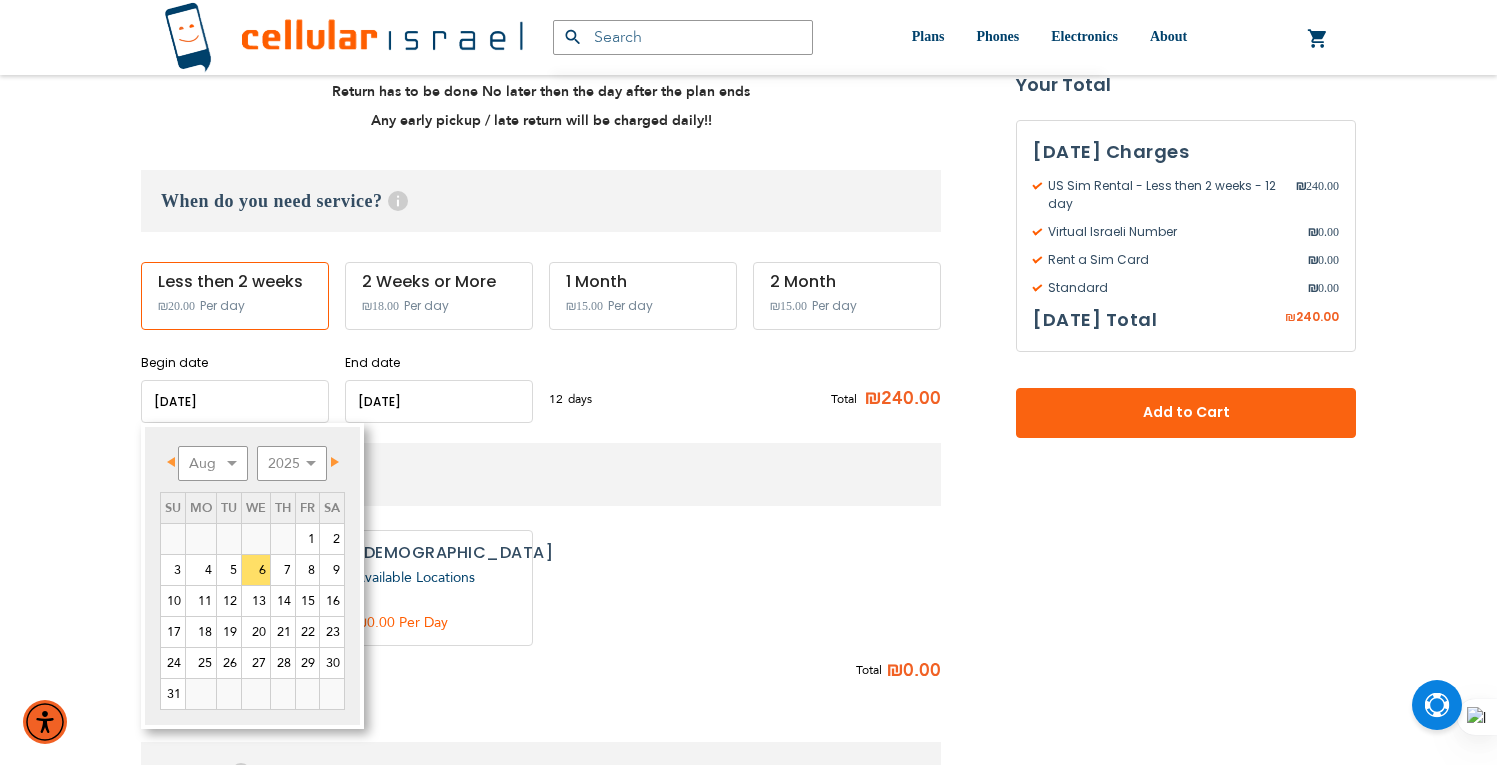 click on "12
days
₪20
per day
Total
₪240.00" at bounding box center (745, 398) 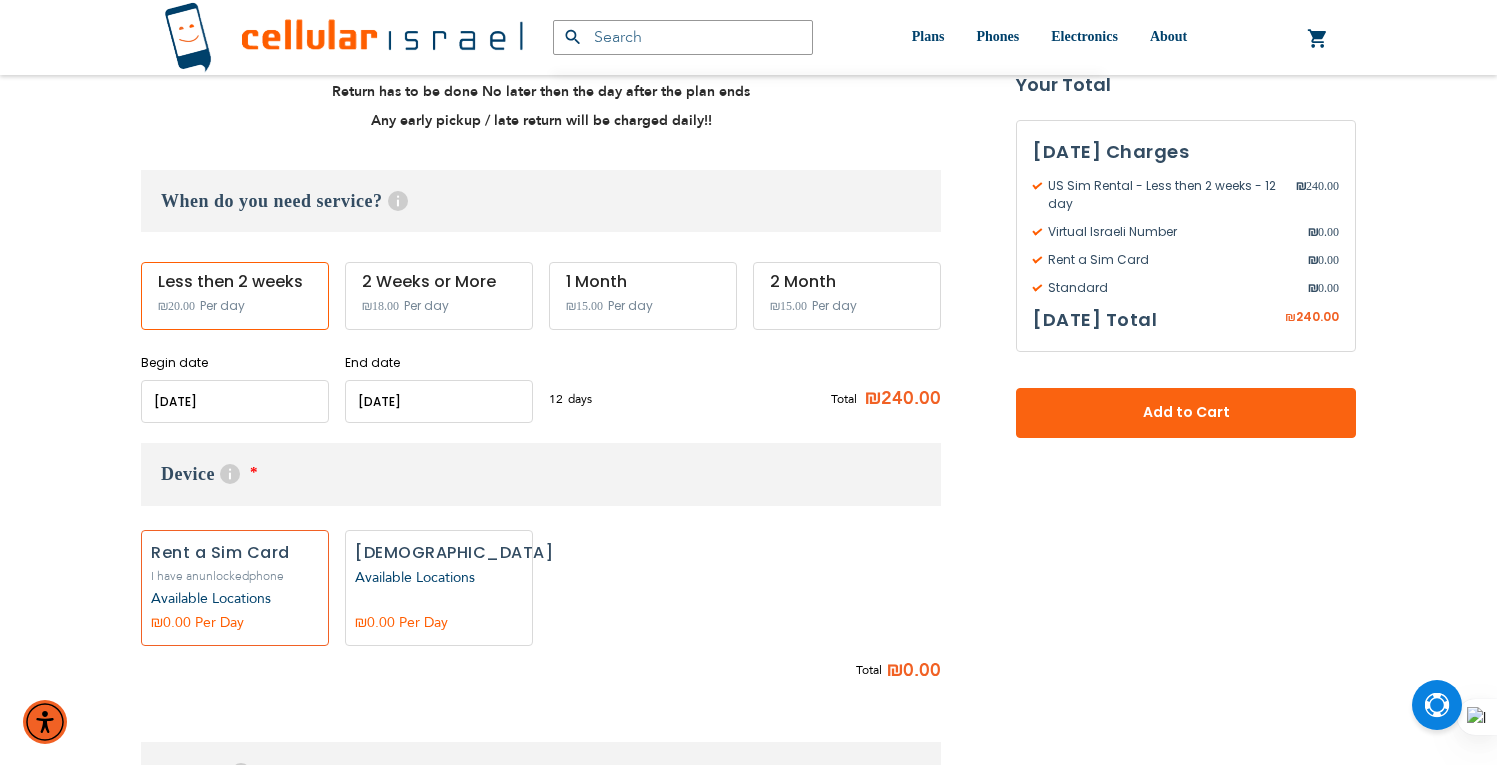 scroll, scrollTop: 827, scrollLeft: 0, axis: vertical 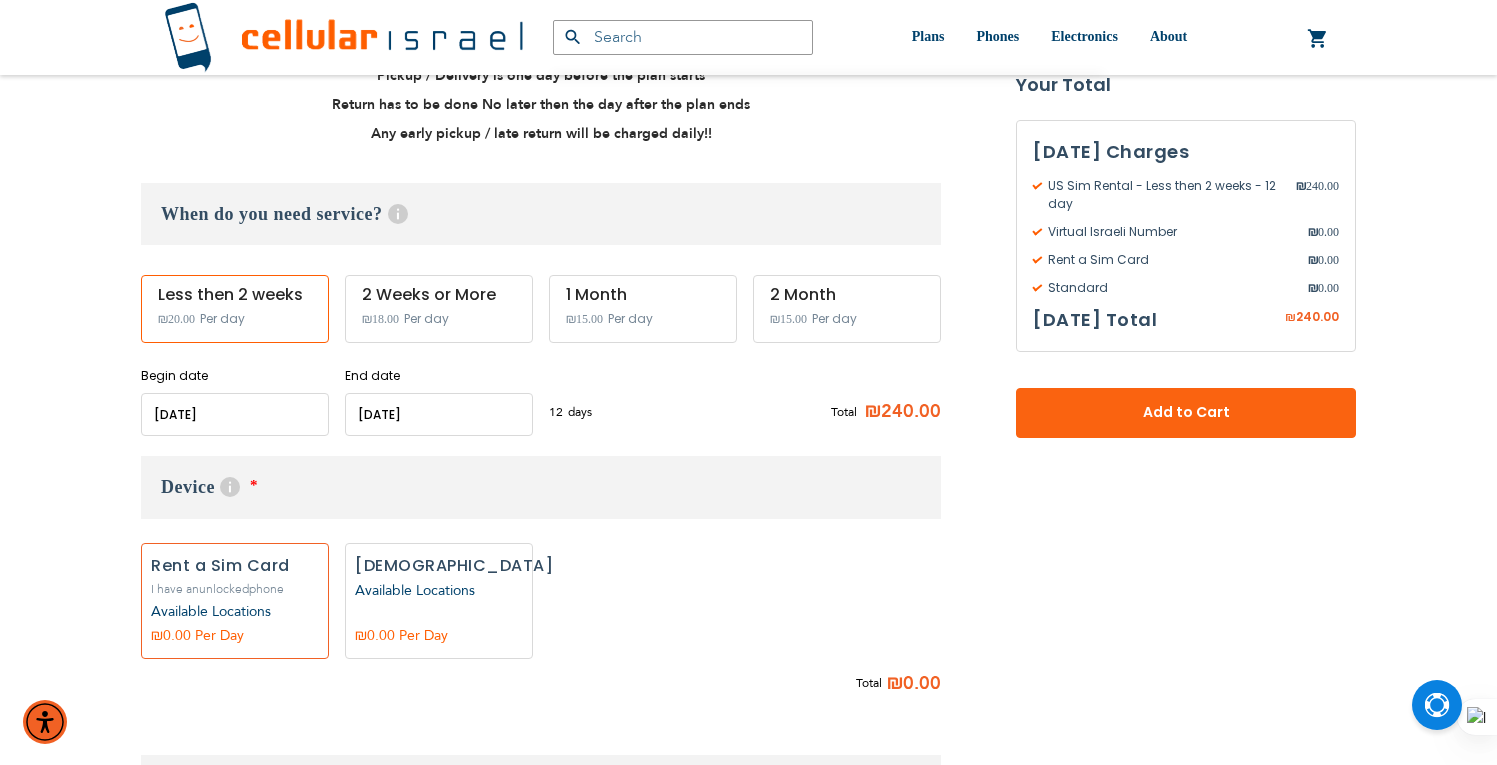 click on "When do you need service?
Help
Service starts at 12 AM of the start date and ends at 11:59 PM of the end date.
For long term plans see  here." at bounding box center (541, 214) 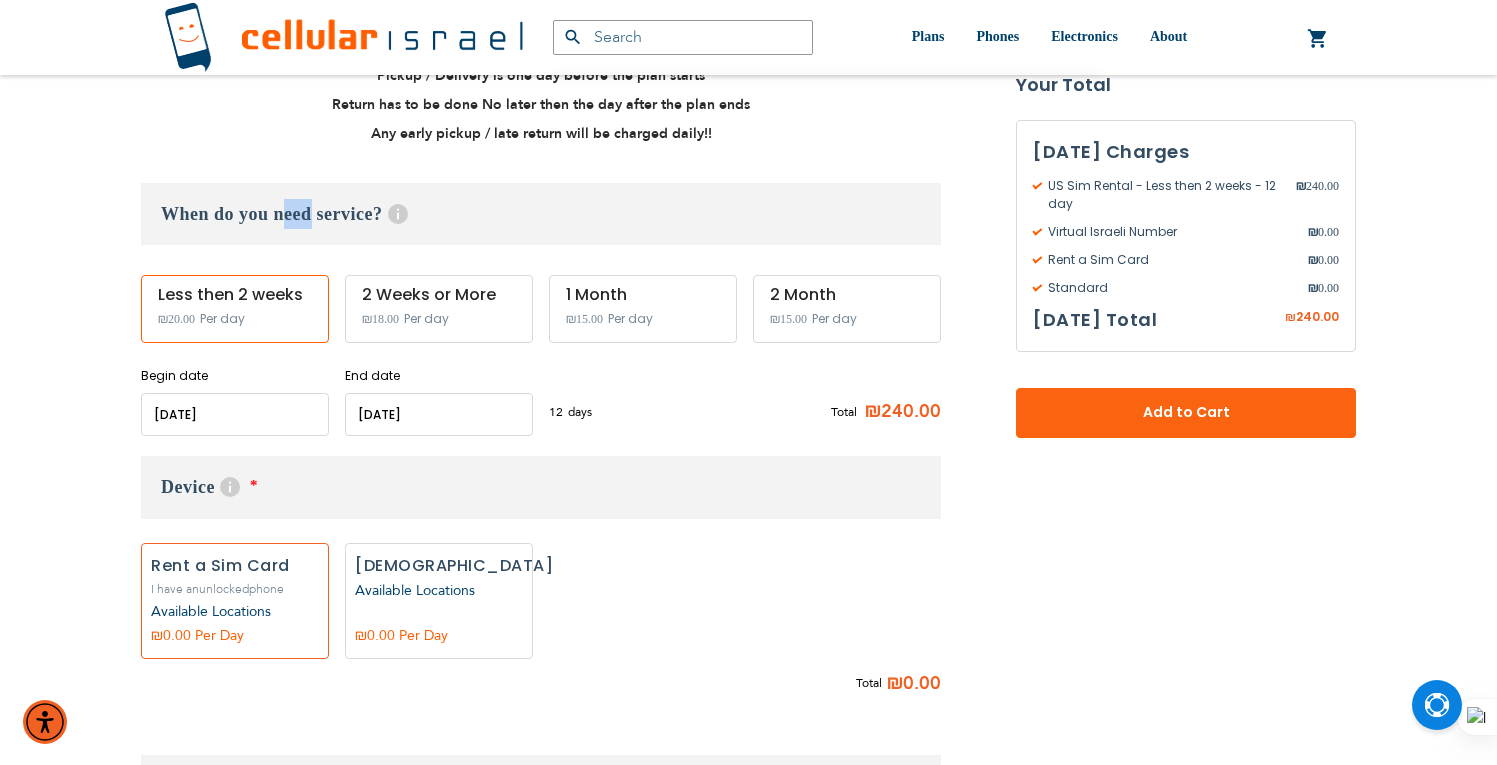 click on "When do you need service?
Help
Service starts at 12 AM of the start date and ends at 11:59 PM of the end date.
For long term plans see  here." at bounding box center [541, 214] 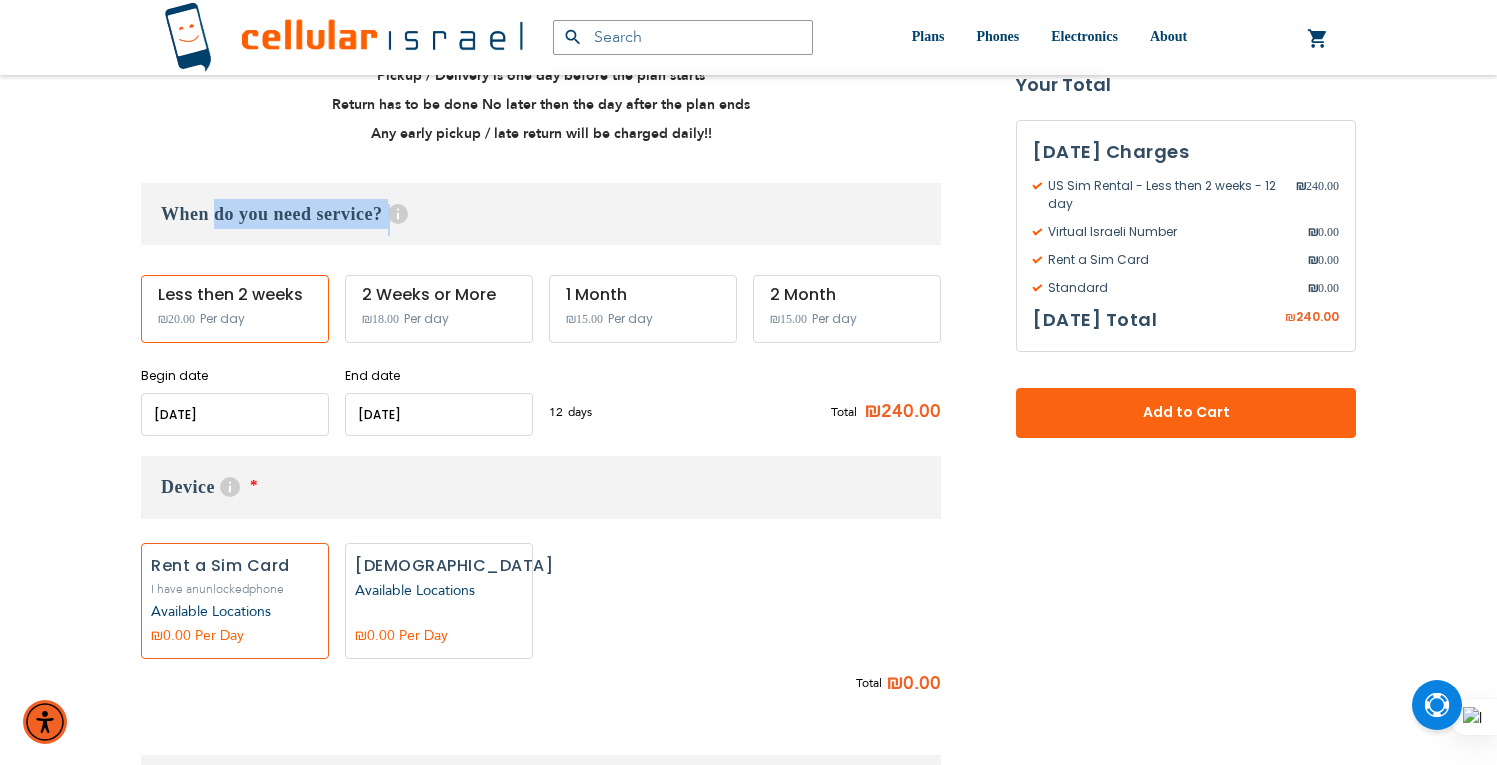 drag, startPoint x: 258, startPoint y: 204, endPoint x: 428, endPoint y: 216, distance: 170.423 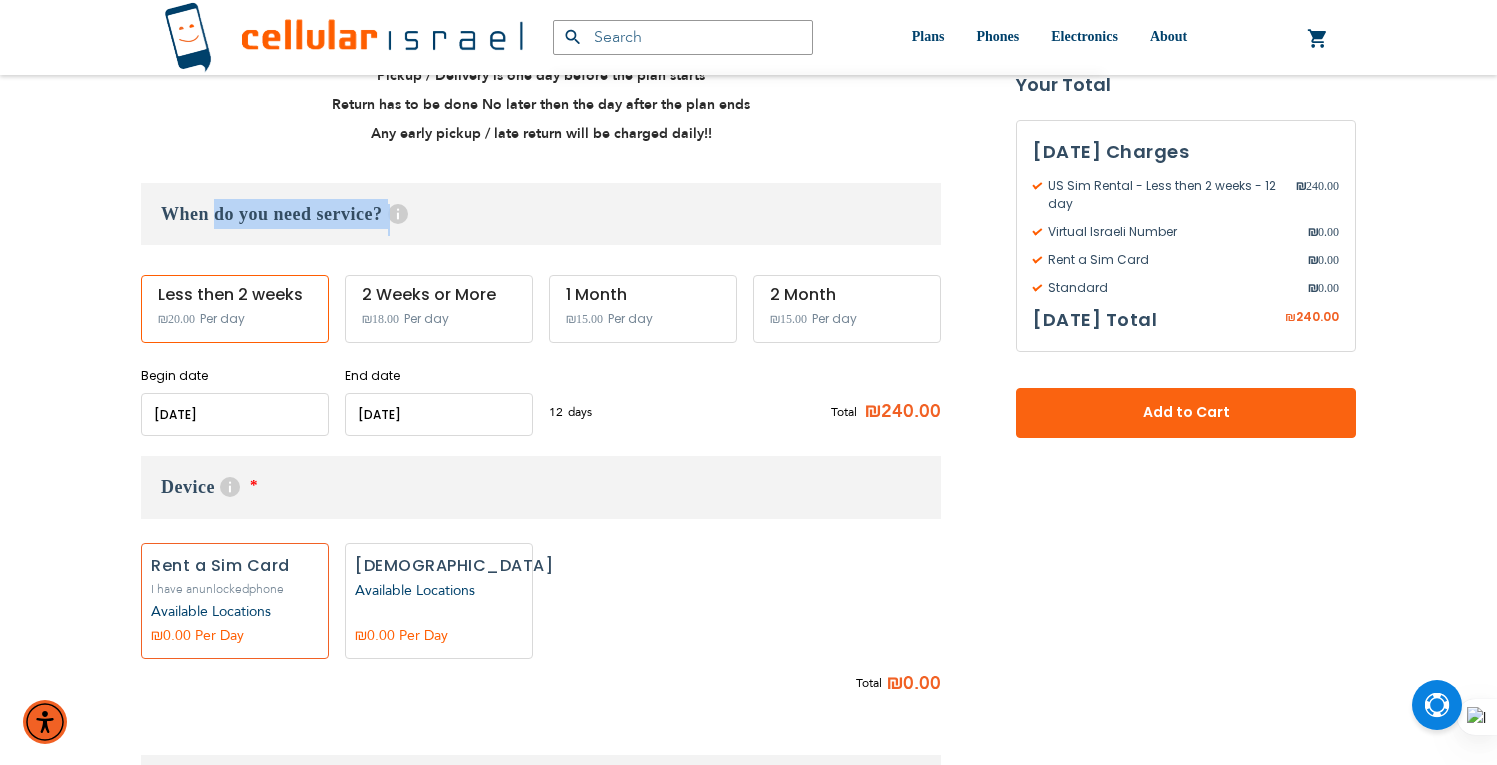 click on "When do you need service?
Help
Service starts at 12 AM of the start date and ends at 11:59 PM of the end date.
For long term plans see  here." at bounding box center (541, 214) 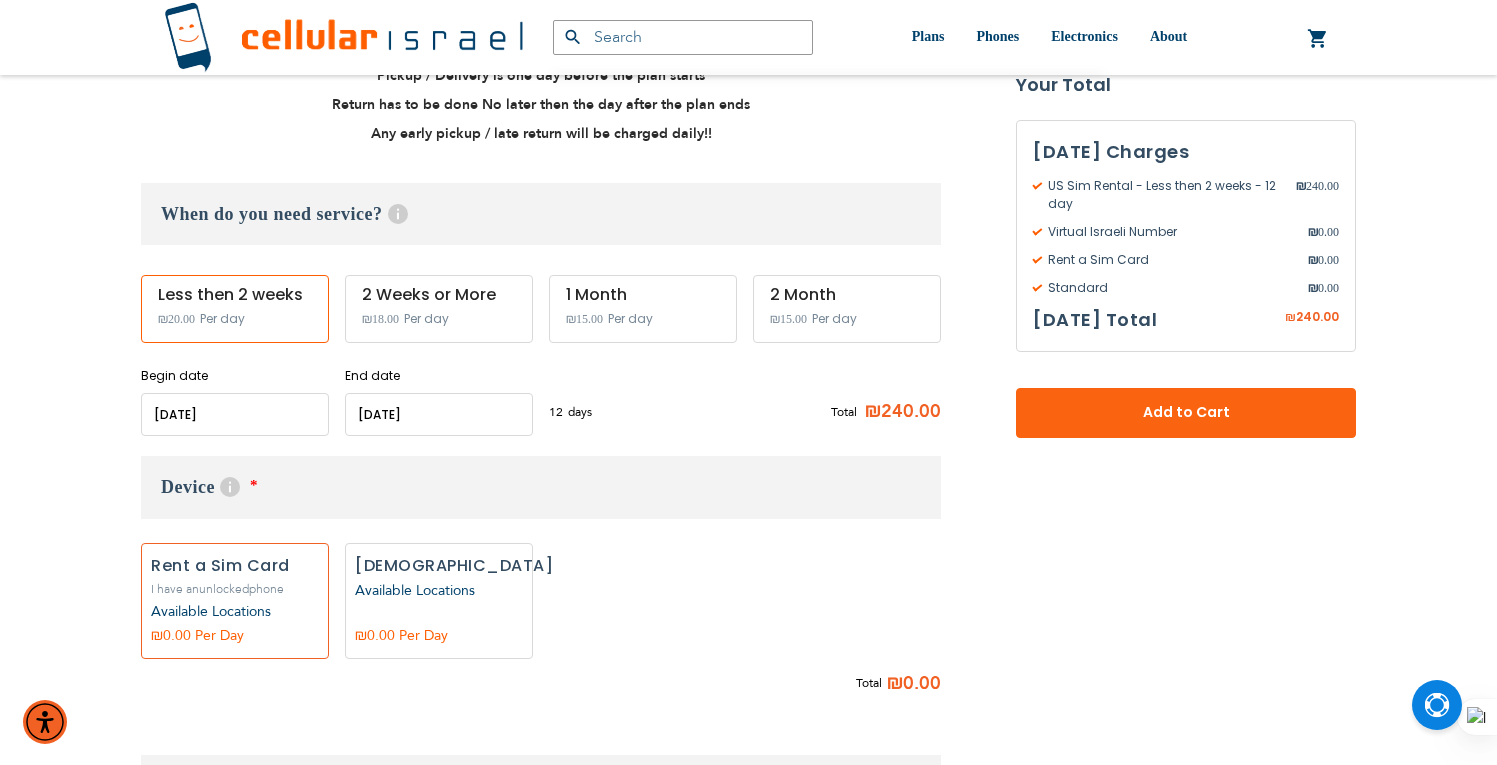 click on "When do you need service?
Help
Service starts at 12 AM of the start date and ends at 11:59 PM of the end date.
For long term plans see  here." at bounding box center (541, 214) 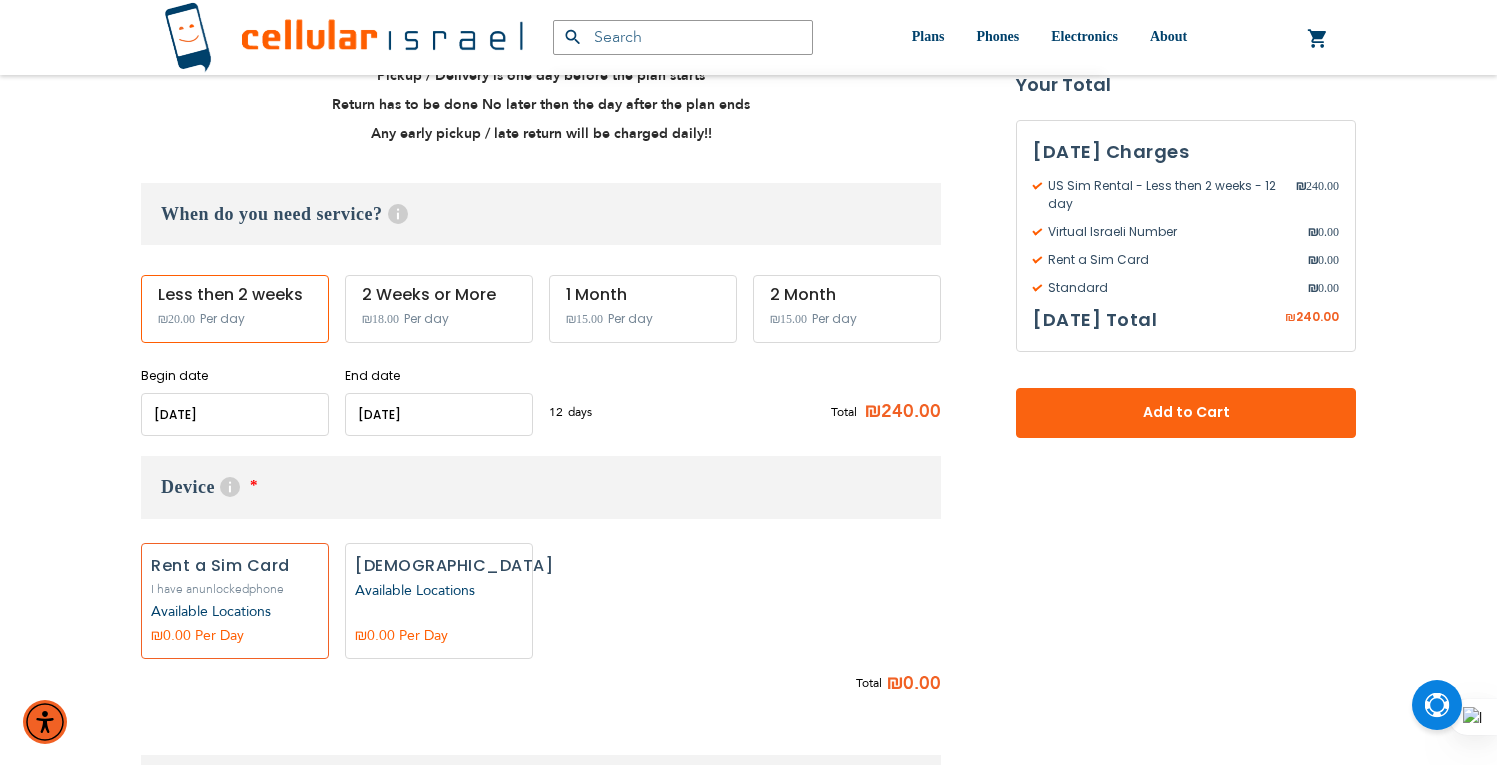 click on "When do you need service?
Help
Service starts at 12 AM of the start date and ends at 11:59 PM of the end date.
For long term plans see  here." at bounding box center (541, 214) 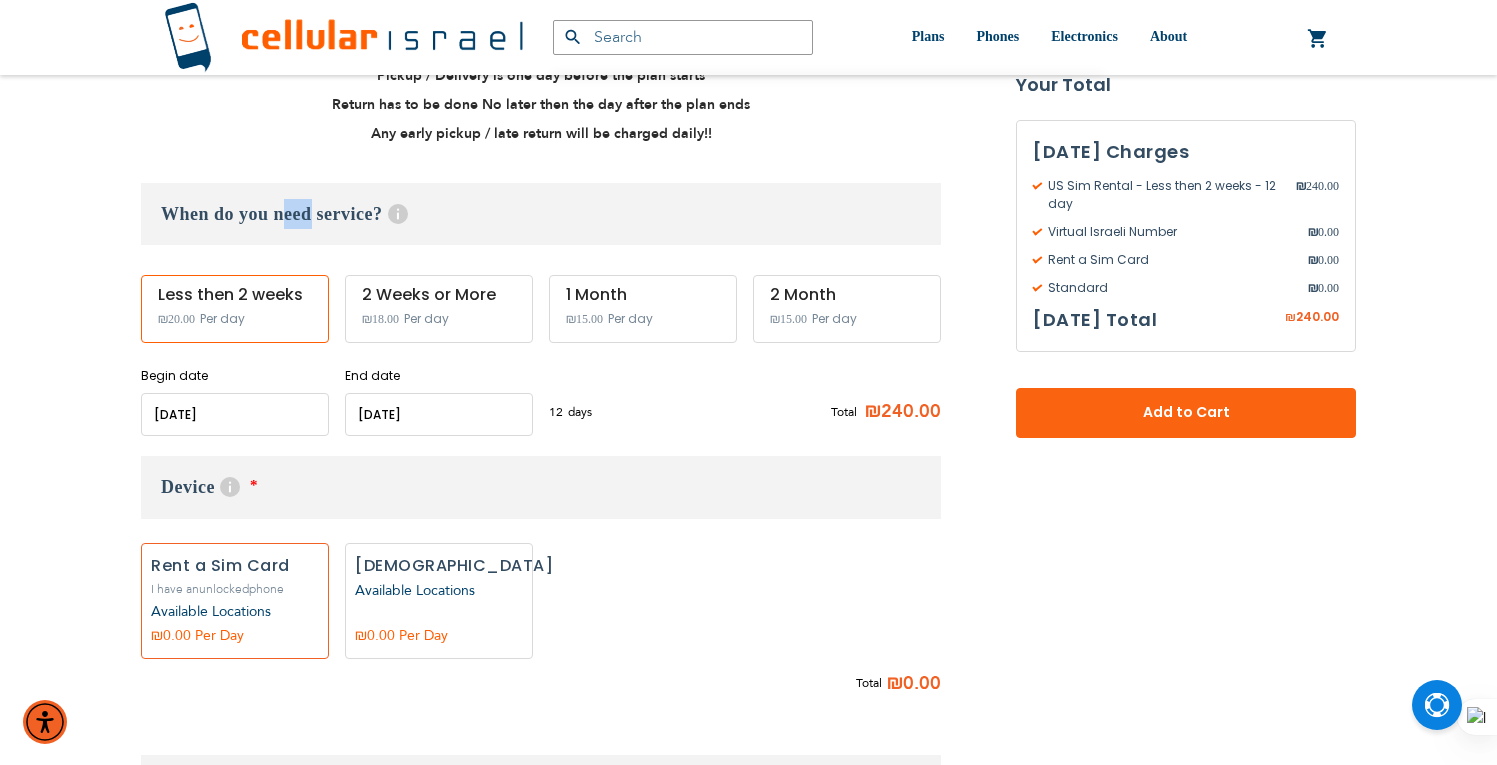 click on "When do you need service?
Help
Service starts at 12 AM of the start date and ends at 11:59 PM of the end date.
For long term plans see  here." at bounding box center [541, 214] 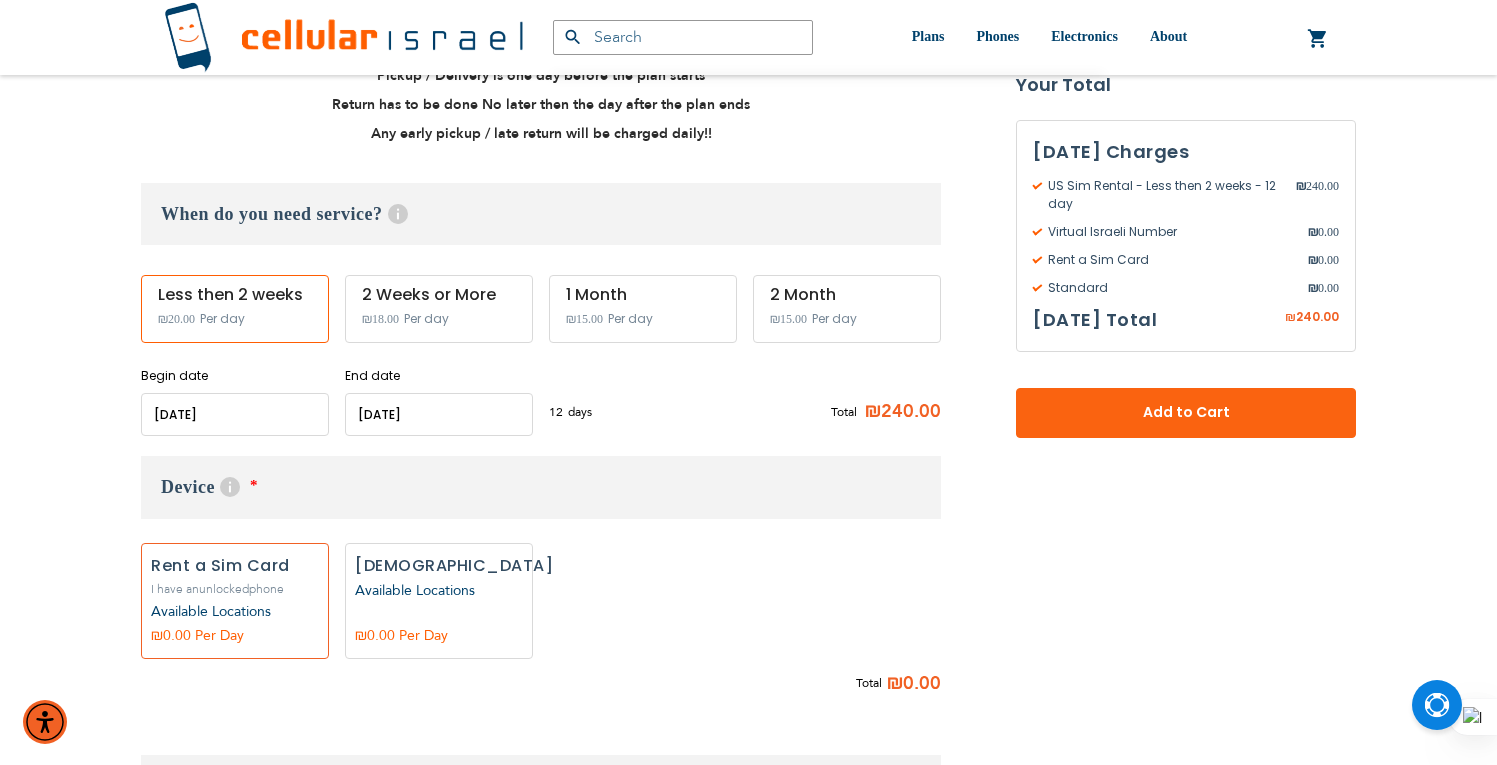 click on "When do you need service?
Help
Service starts at 12 AM of the start date and ends at 11:59 PM of the end date.
For long term plans see  here." at bounding box center [541, 214] 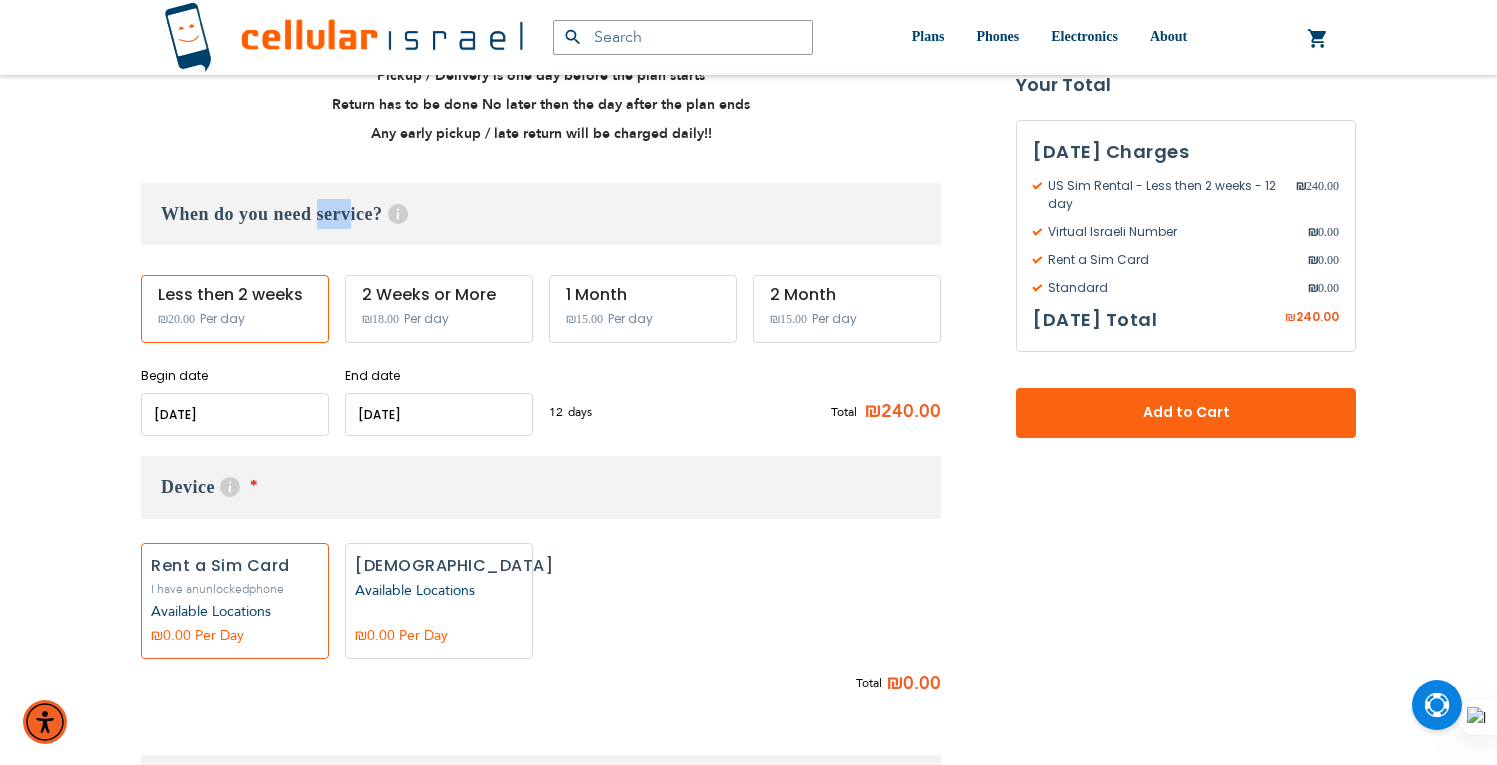 click on "When do you need service?
Help
Service starts at 12 AM of the start date and ends at 11:59 PM of the end date.
For long term plans see  here." at bounding box center (541, 214) 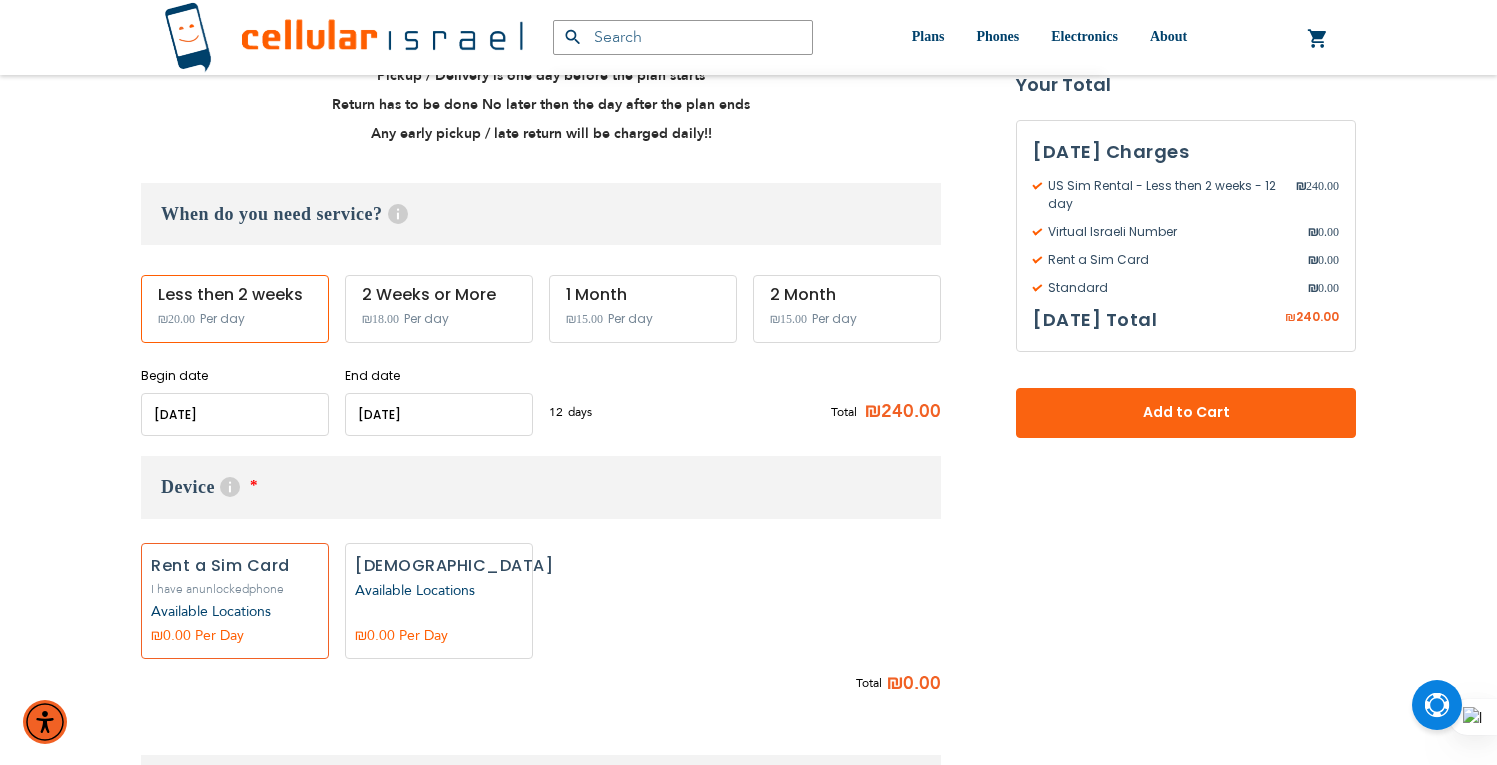 click on "When do you need service?
Help
Service starts at 12 AM of the start date and ends at 11:59 PM of the end date.
For long term plans see  here." at bounding box center [541, 214] 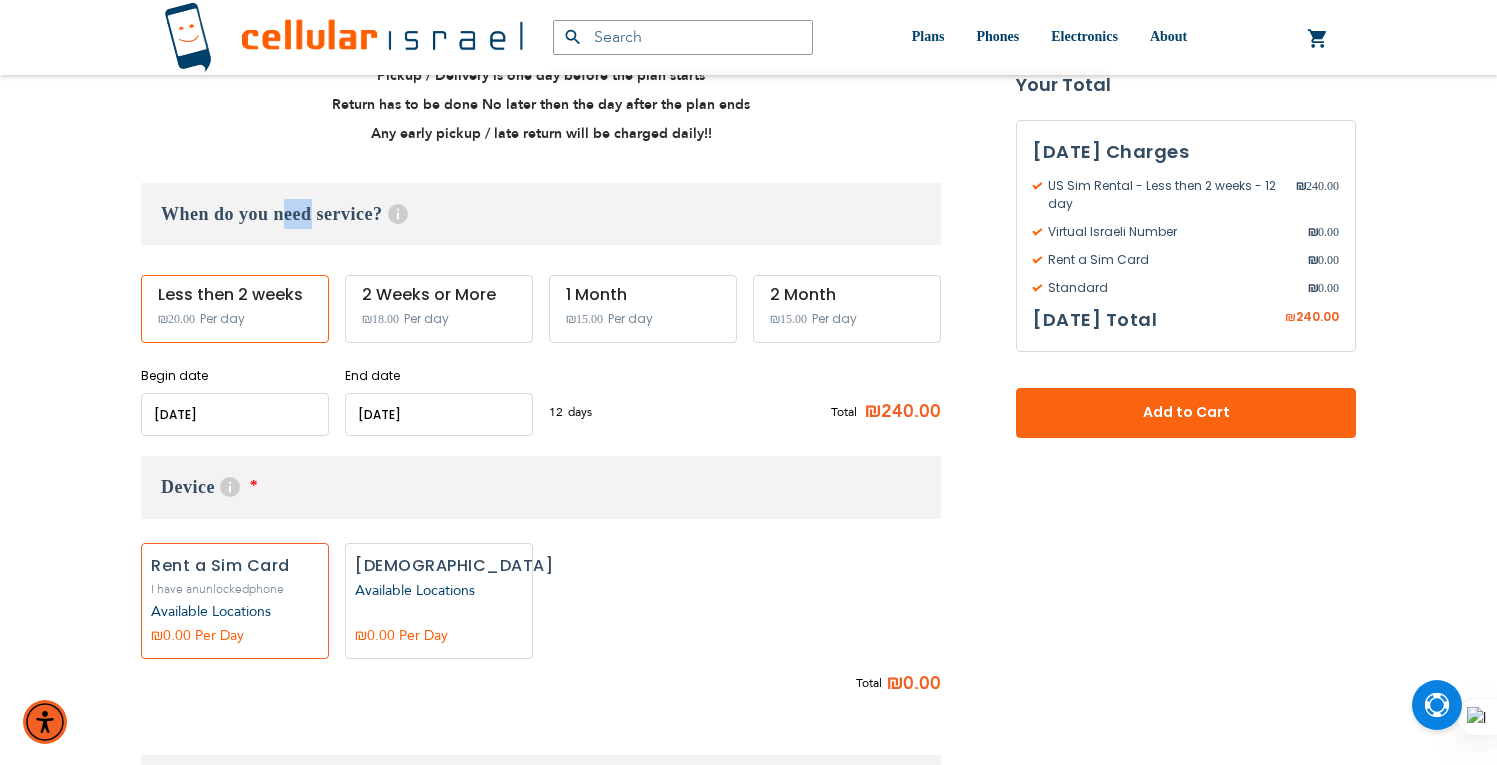 click on "When do you need service?
Help
Service starts at 12 AM of the start date and ends at 11:59 PM of the end date.
For long term plans see  here." at bounding box center [541, 214] 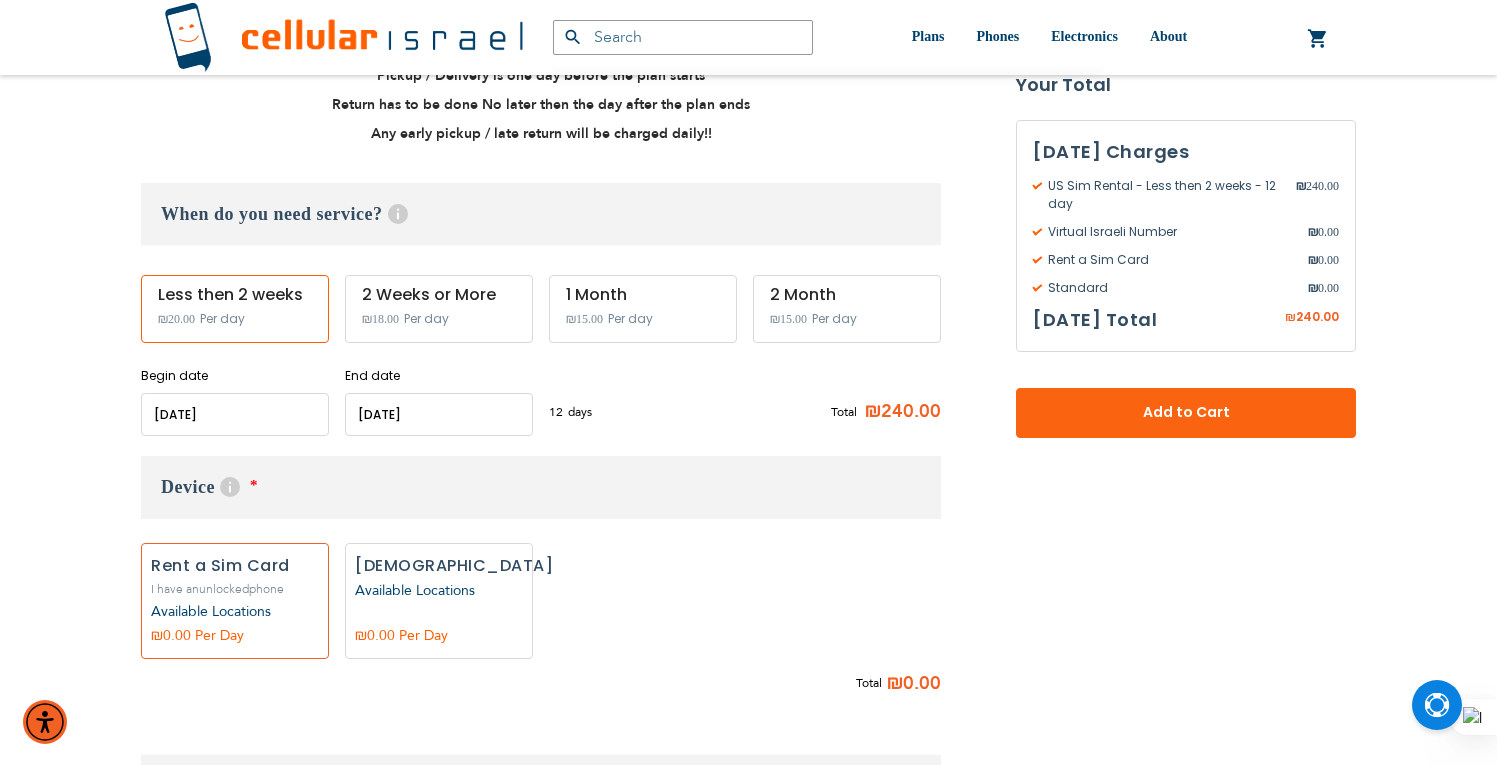 click on "When do you need service?
Help
Service starts at 12 AM of the start date and ends at 11:59 PM of the end date.
For long term plans see  here." at bounding box center (541, 214) 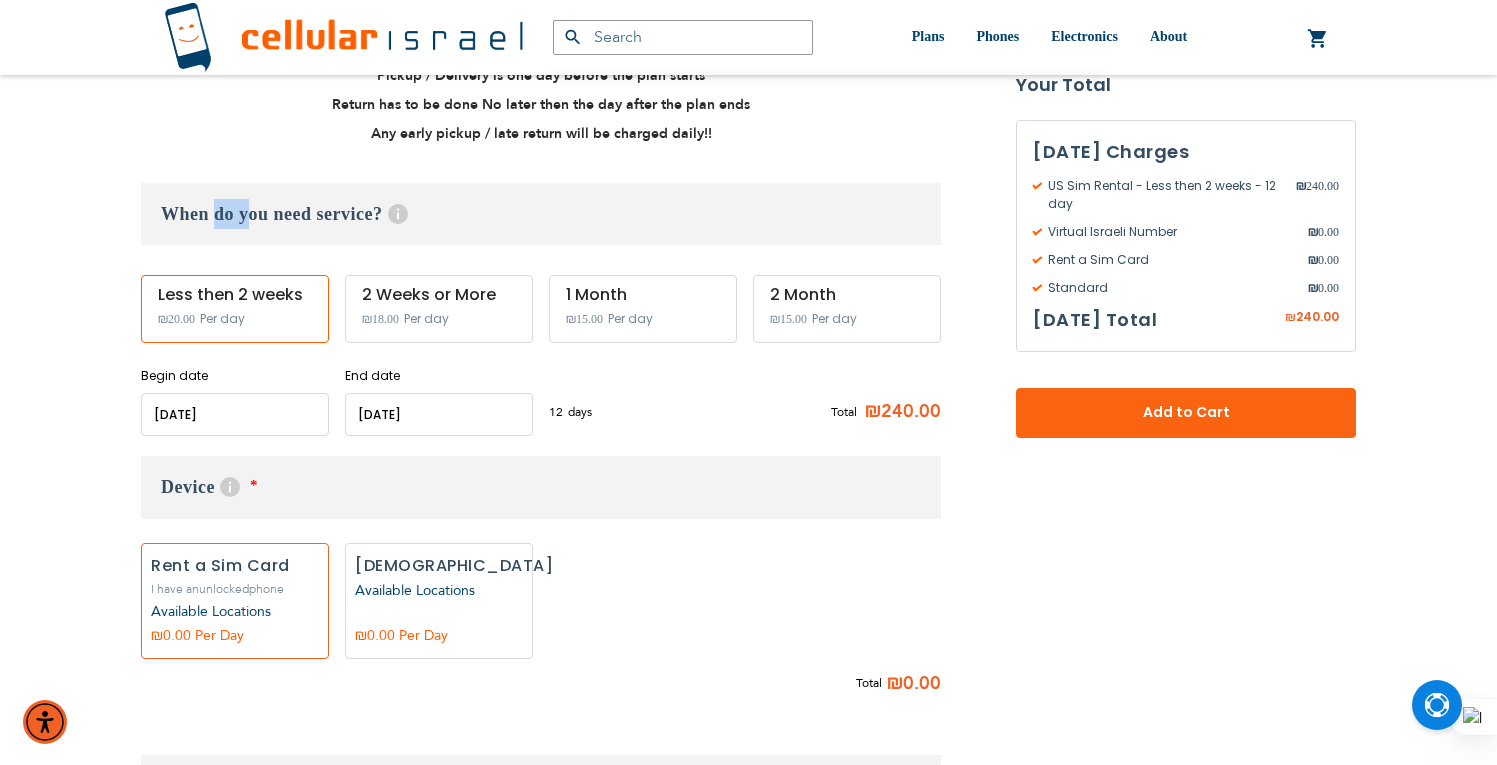 click on "When do you need service?
Help
Service starts at 12 AM of the start date and ends at 11:59 PM of the end date.
For long term plans see  here." at bounding box center [541, 214] 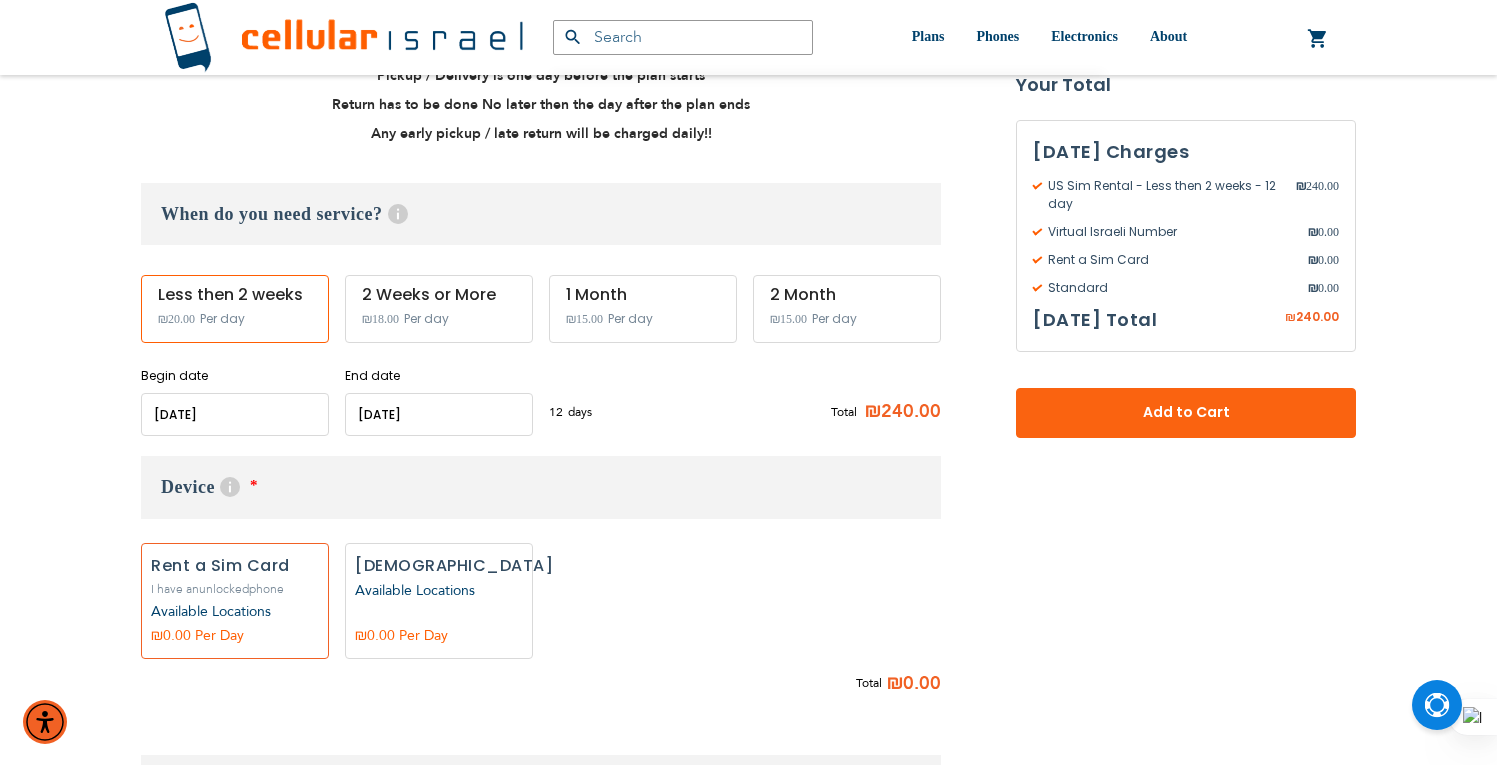 click on "When do you need service?
Help
Service starts at 12 AM of the start date and ends at 11:59 PM of the end date.
For long term plans see  here." at bounding box center (541, 214) 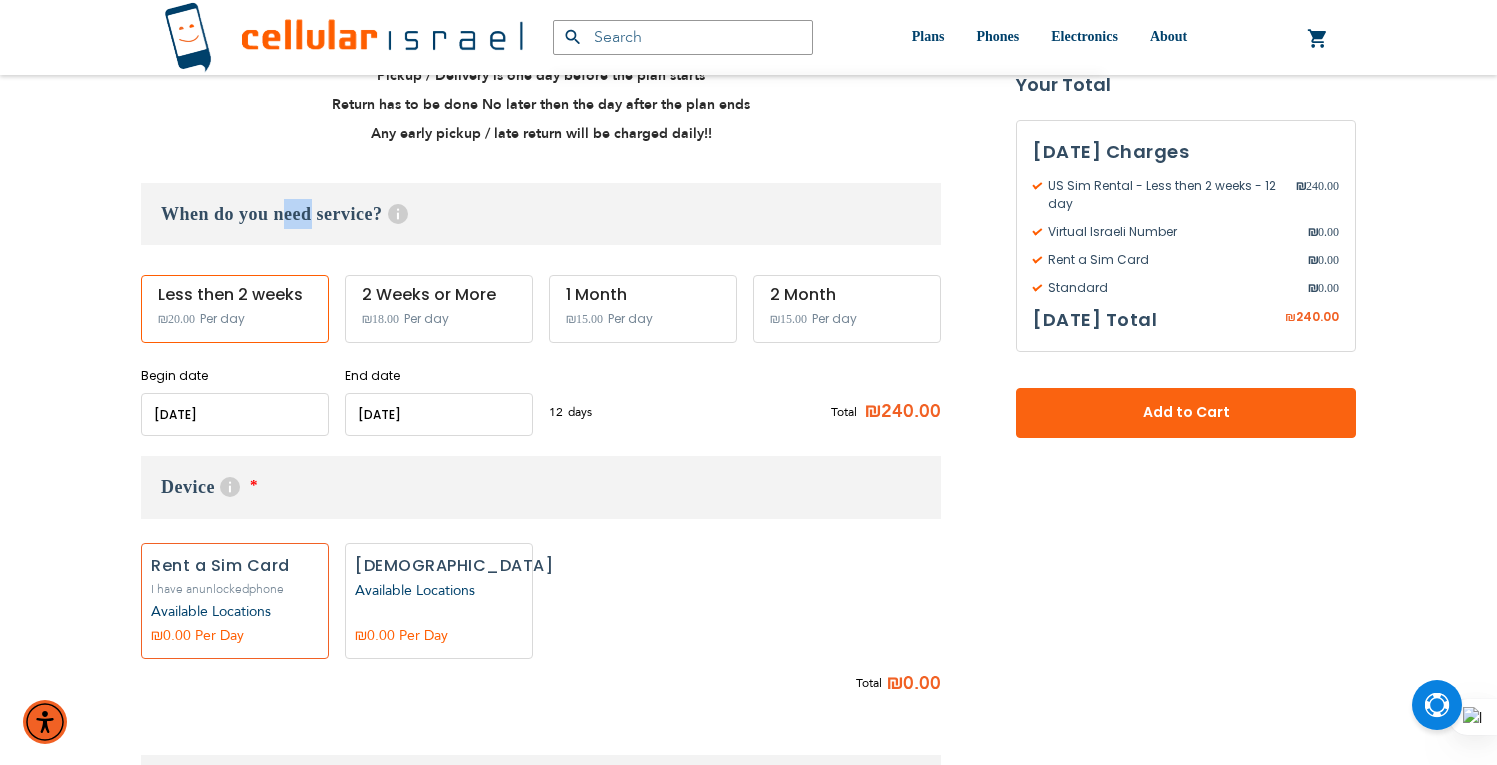 click on "When do you need service?
Help
Service starts at 12 AM of the start date and ends at 11:59 PM of the end date.
For long term plans see  here." at bounding box center (541, 214) 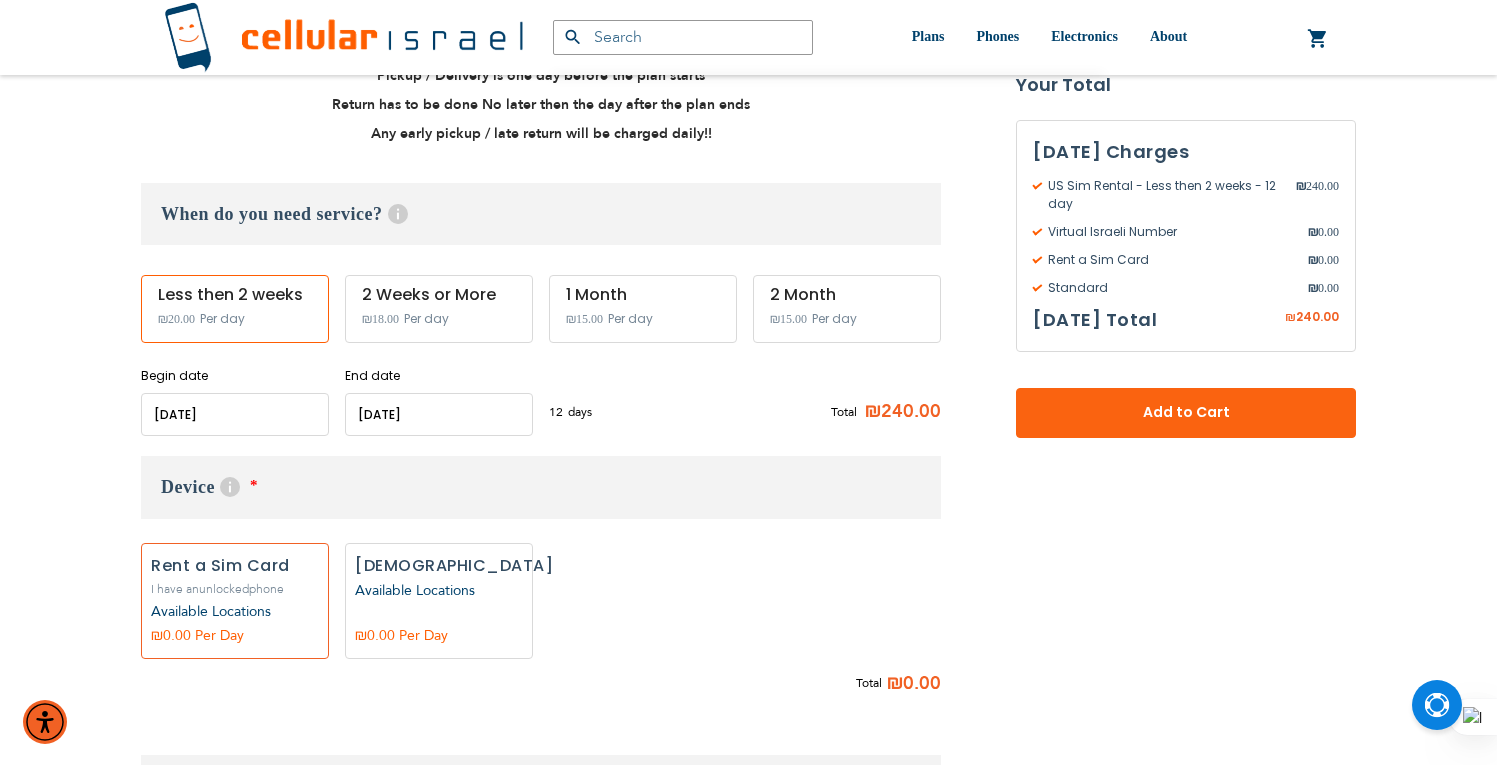 click on "When do you need service?
Help
Service starts at 12 AM of the start date and ends at 11:59 PM of the end date.
For long term plans see  here." at bounding box center (541, 214) 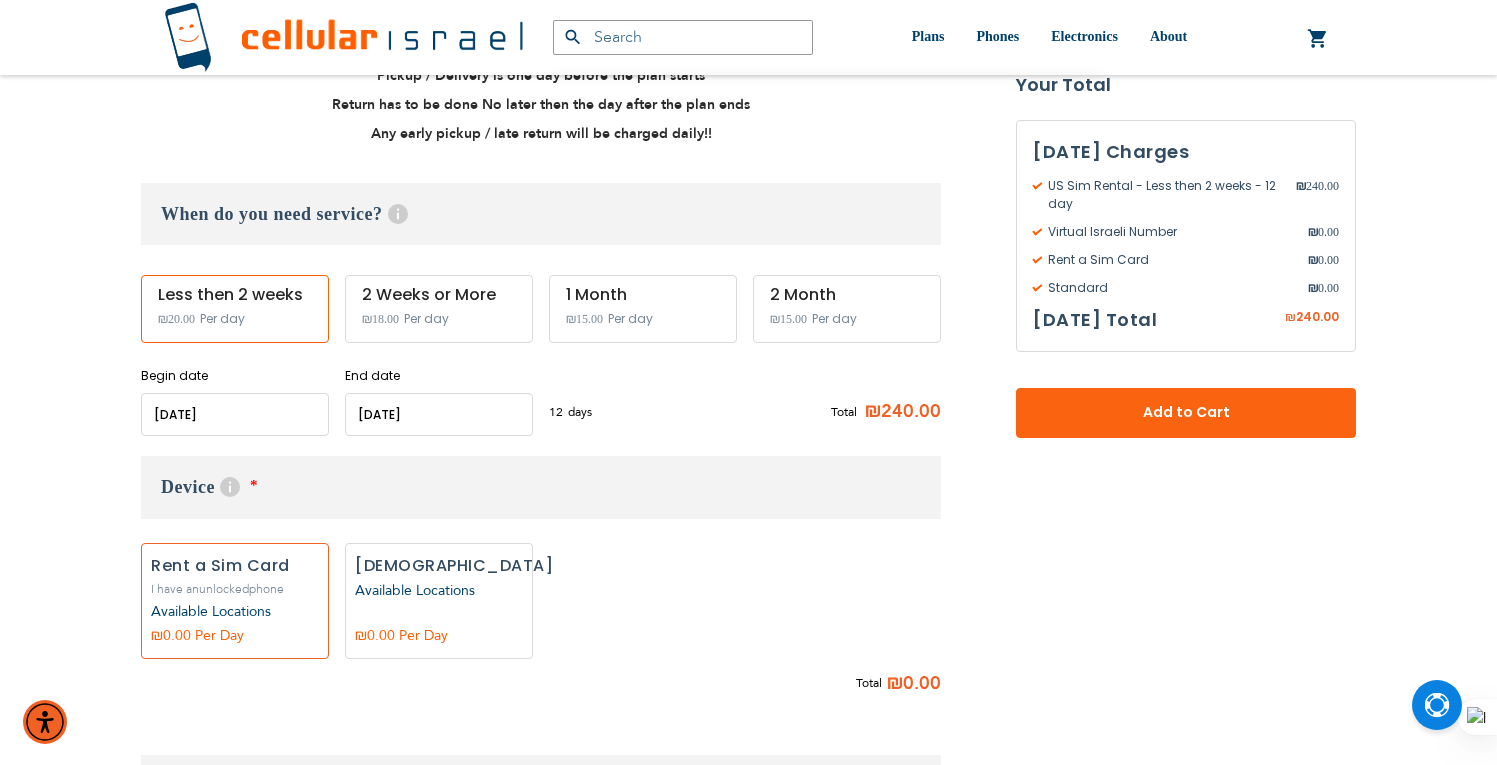 click on "When do you need service?
Help
Service starts at 12 AM of the start date and ends at 11:59 PM of the end date.
For long term plans see  here." at bounding box center [541, 214] 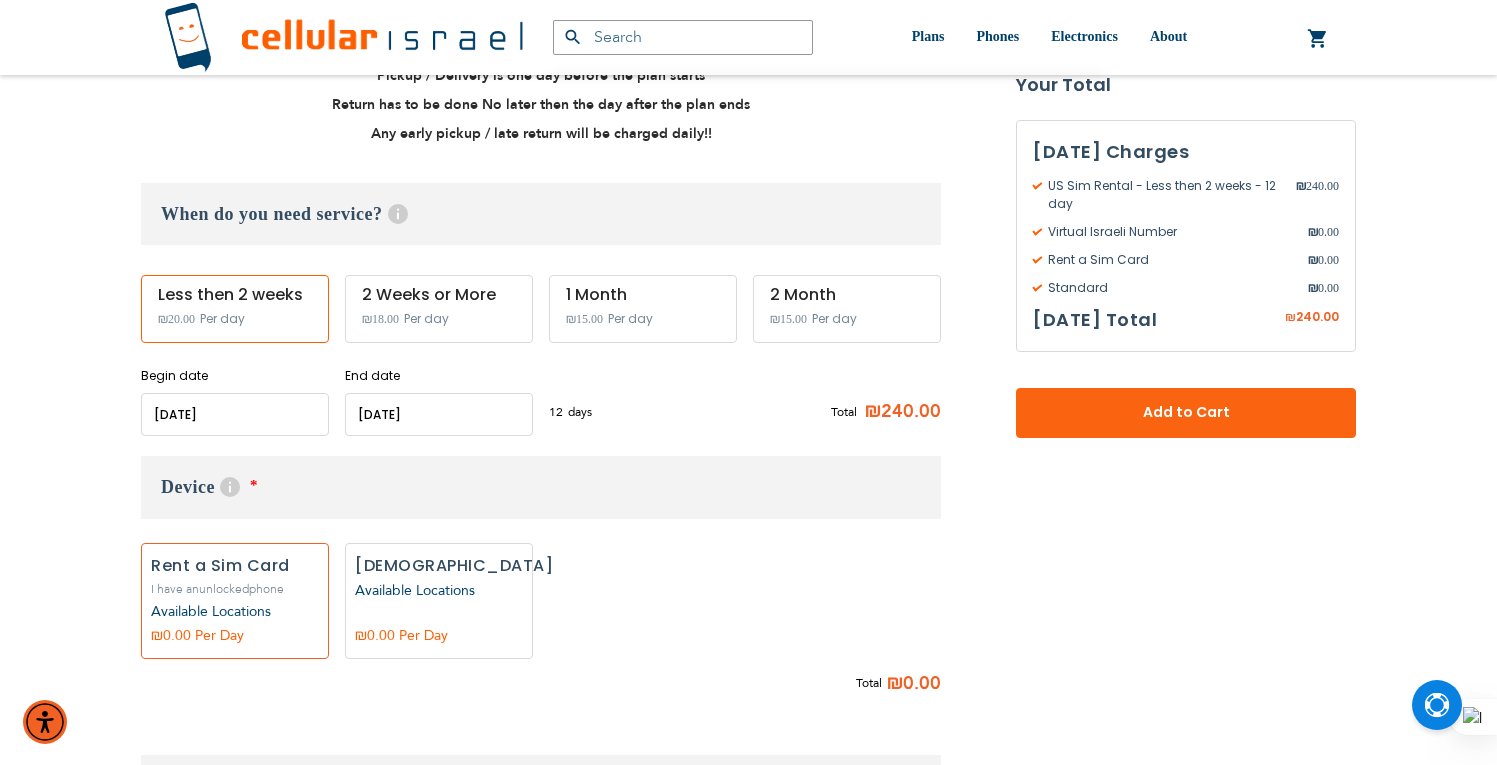 click on "When do you need service?
Help
Service starts at 12 AM of the start date and ends at 11:59 PM of the end date.
For long term plans see  here." at bounding box center (541, 214) 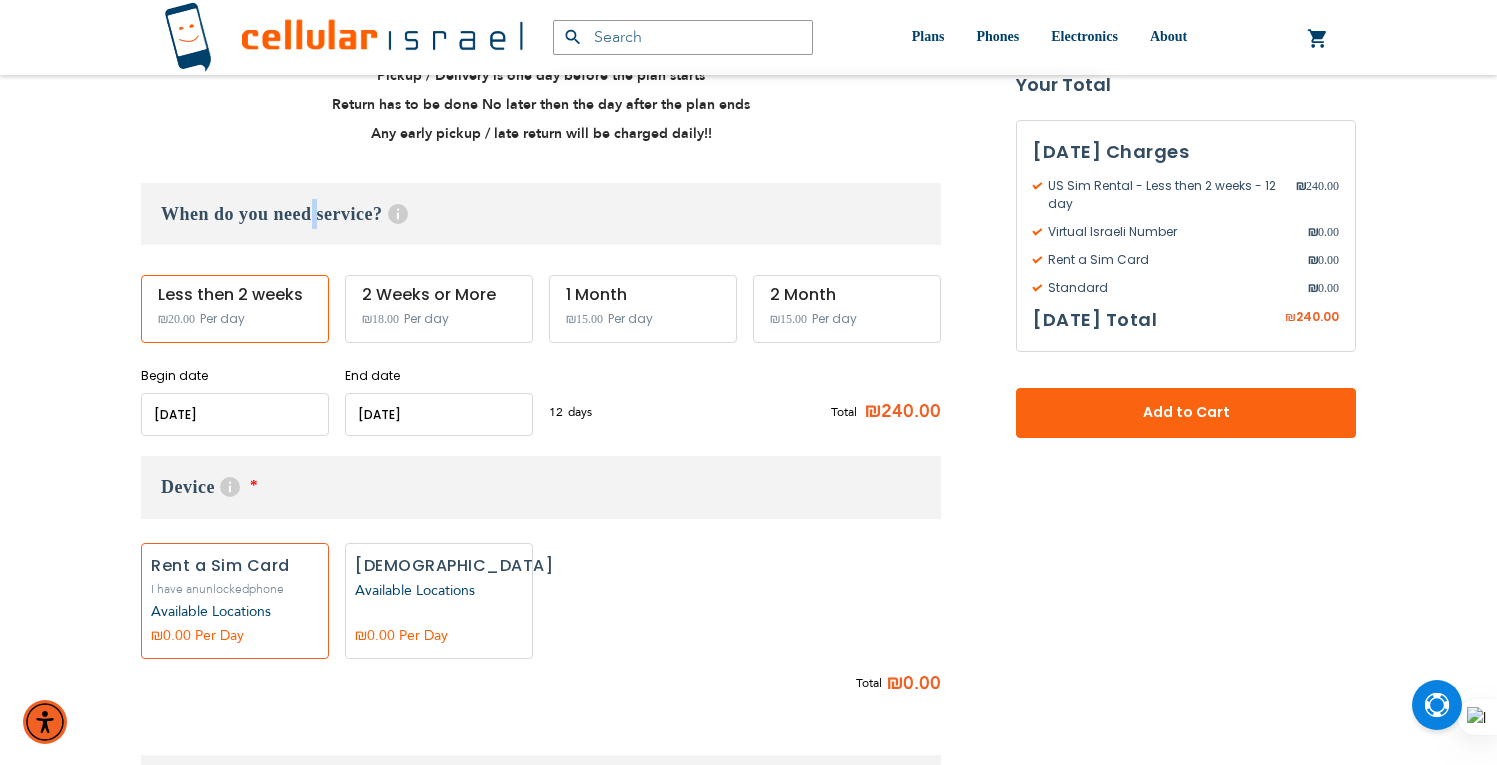 click on "When do you need service?
Help
Service starts at 12 AM of the start date and ends at 11:59 PM of the end date.
For long term plans see  here." at bounding box center (541, 214) 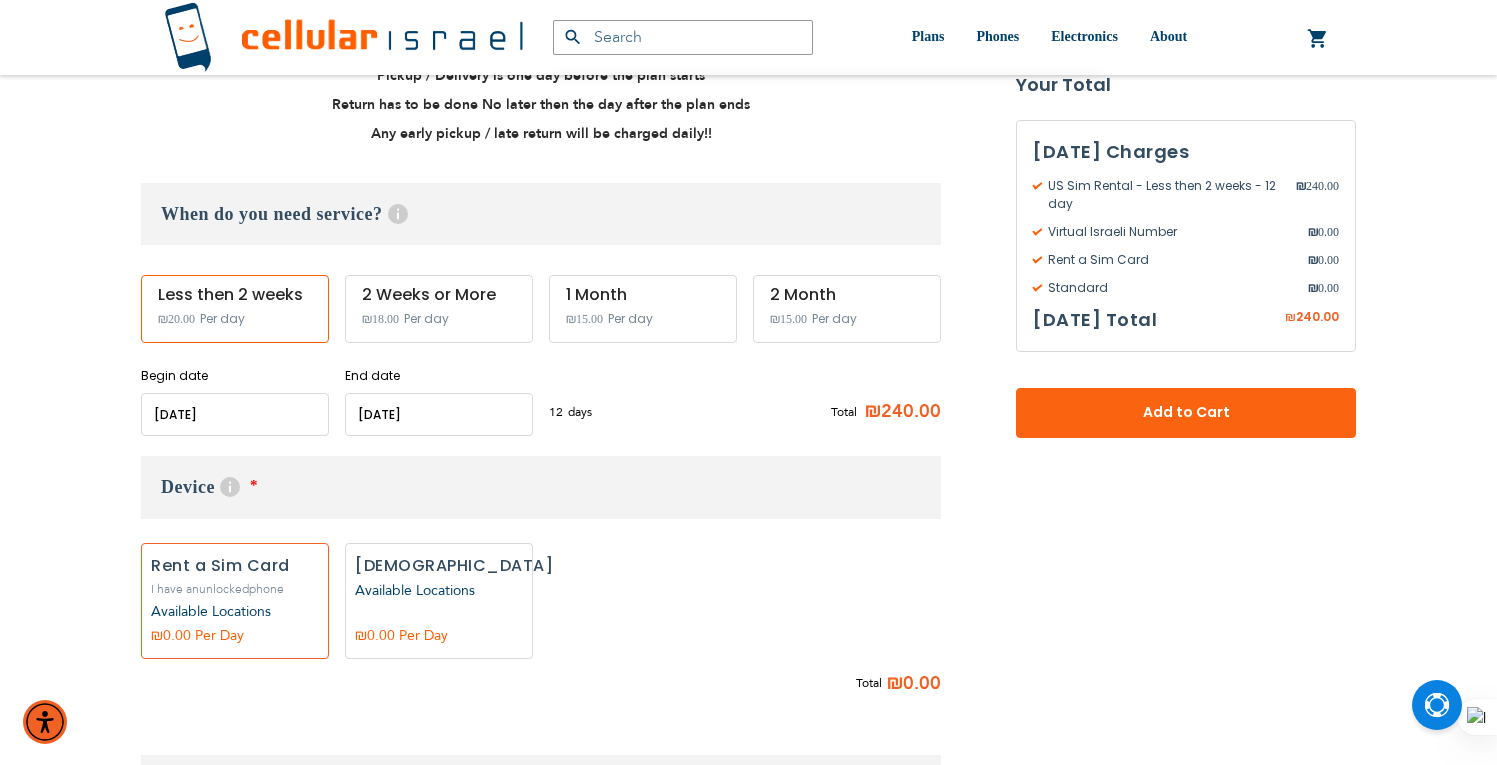 click on "When do you need service?
Help
Service starts at 12 AM of the start date and ends at 11:59 PM of the end date.
For long term plans see  here." at bounding box center [541, 214] 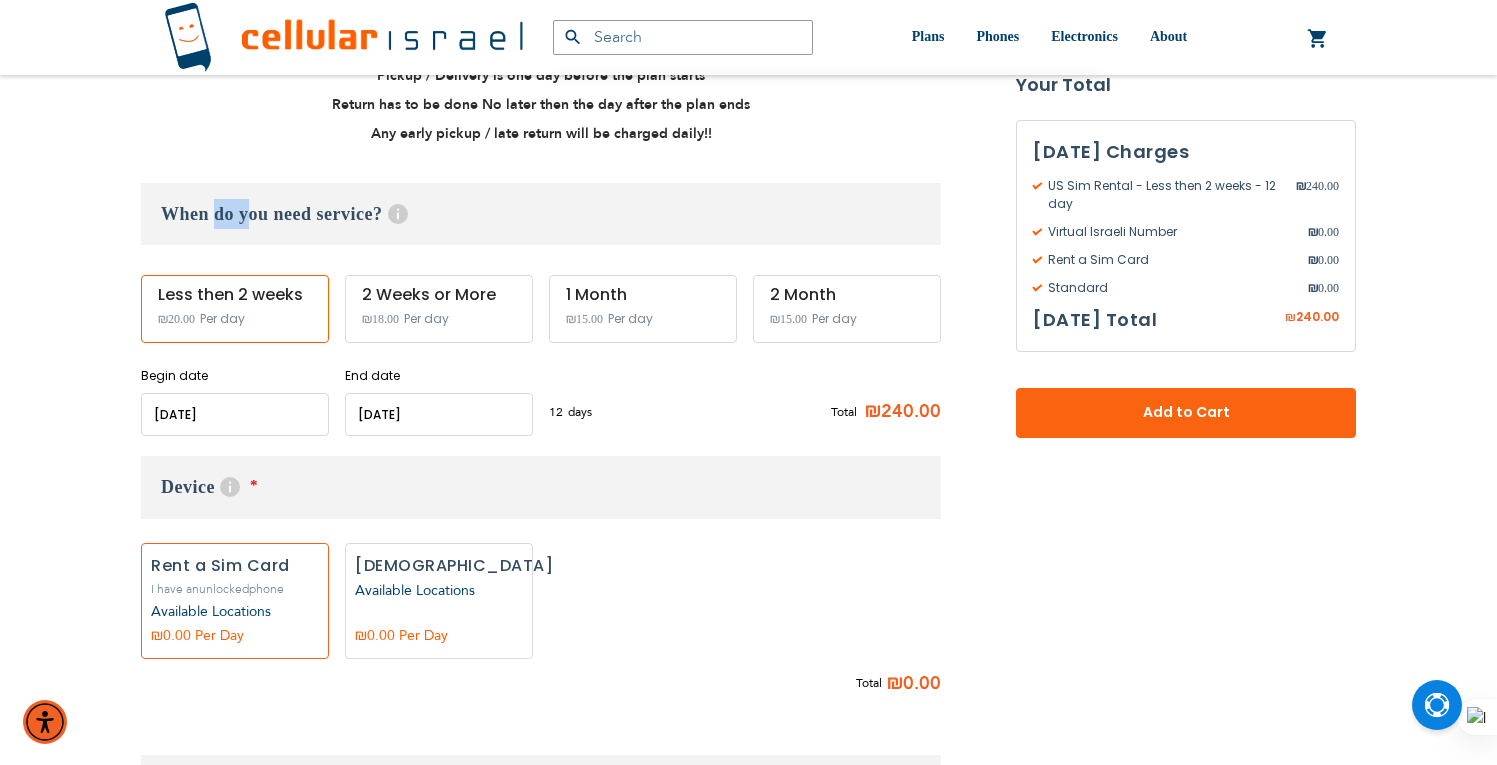 click on "When do you need service?
Help
Service starts at 12 AM of the start date and ends at 11:59 PM of the end date.
For long term plans see  here." at bounding box center (541, 214) 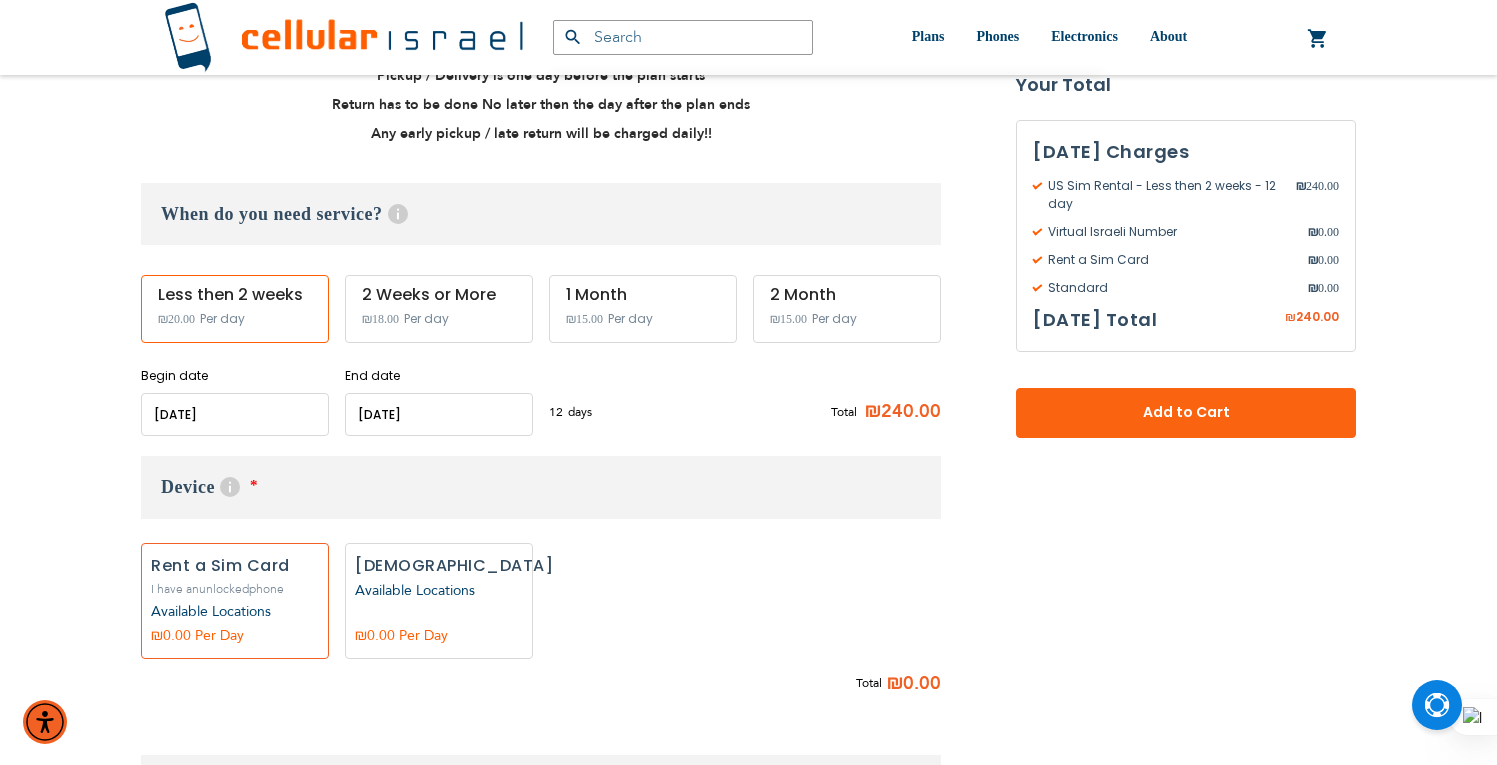 click on "When do you need service?
Help
Service starts at 12 AM of the start date and ends at 11:59 PM of the end date.
For long term plans see  here." at bounding box center (541, 214) 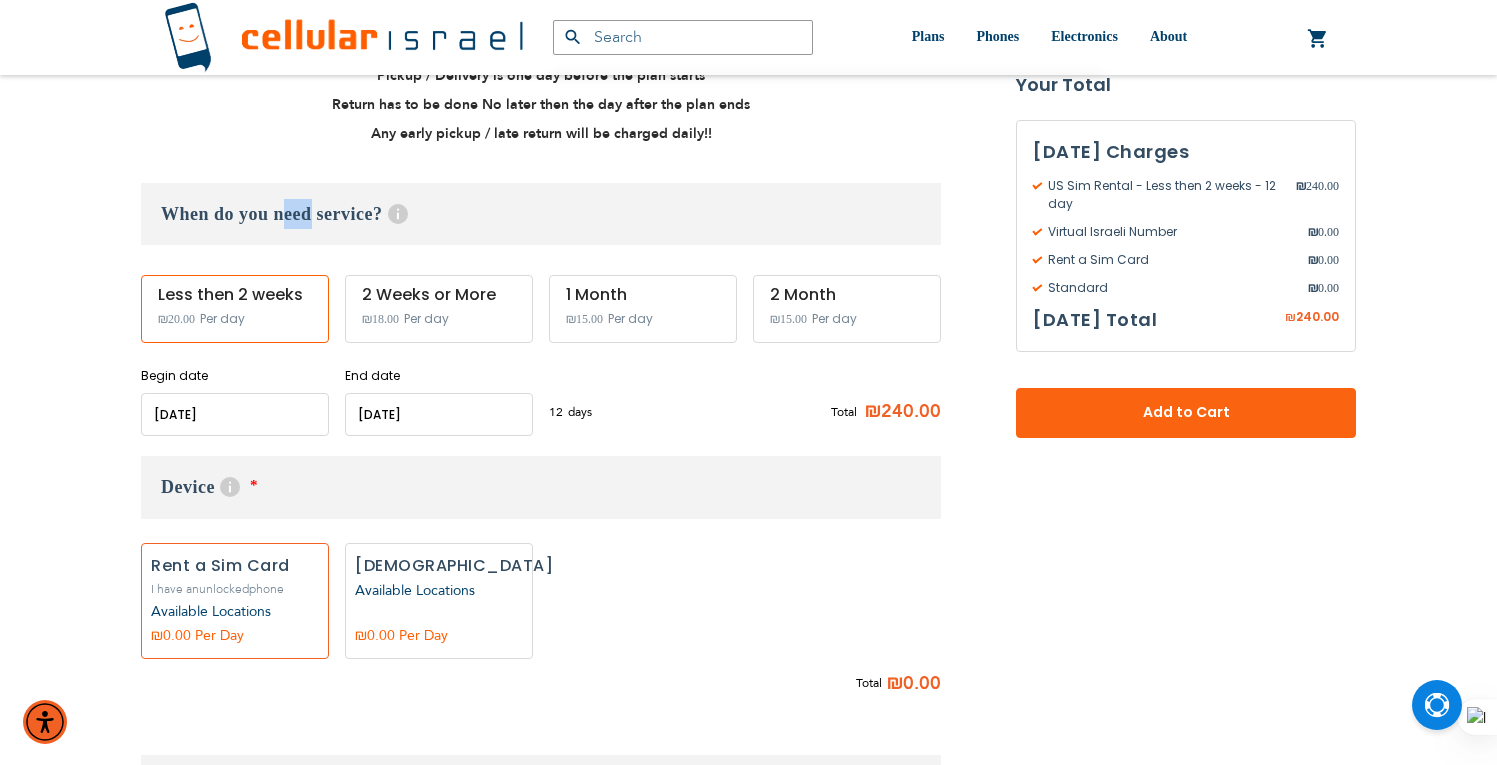 click on "When do you need service?
Help
Service starts at 12 AM of the start date and ends at 11:59 PM of the end date.
For long term plans see  here." at bounding box center (541, 214) 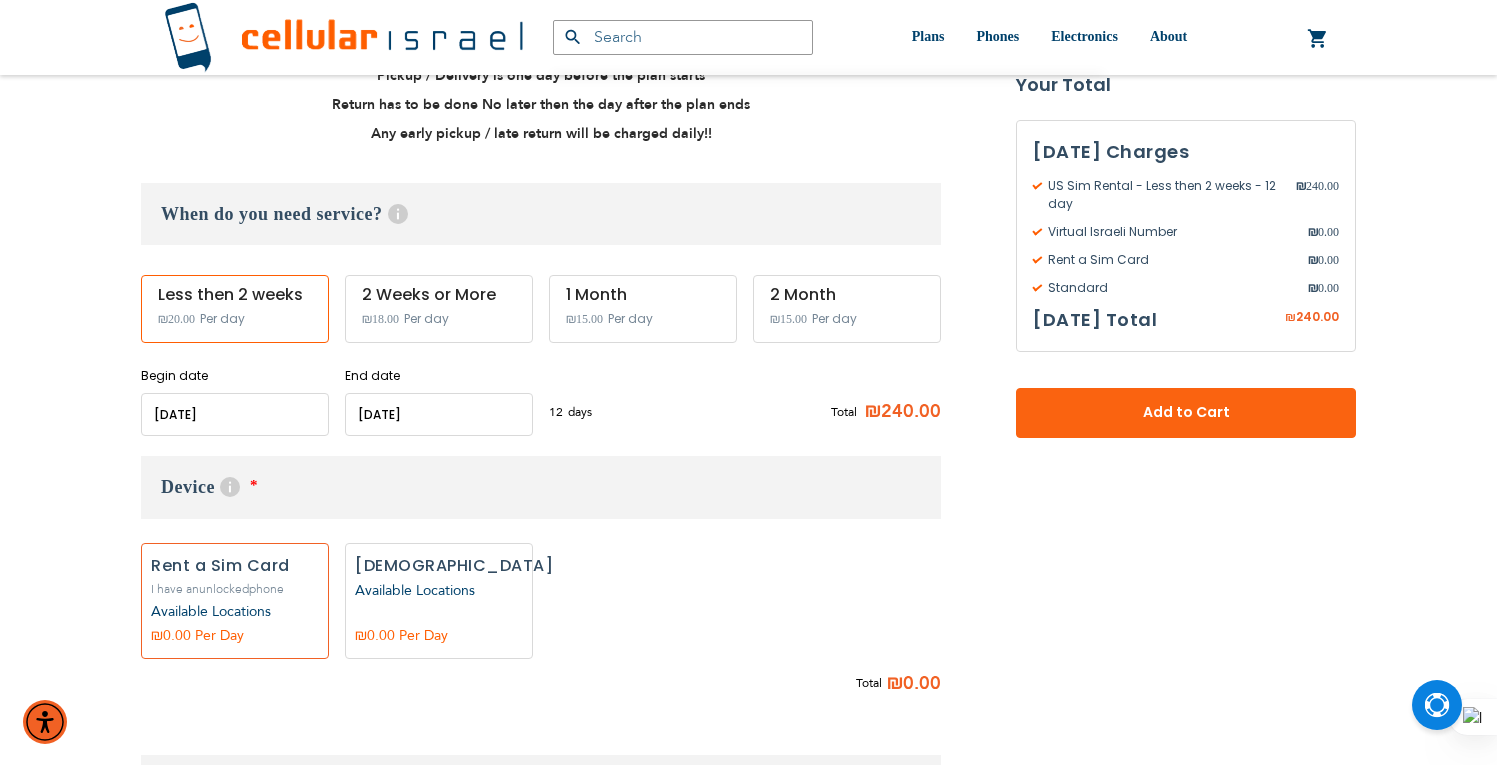click on "When do you need service?
Help
Service starts at 12 AM of the start date and ends at 11:59 PM of the end date.
For long term plans see  here." at bounding box center [541, 214] 